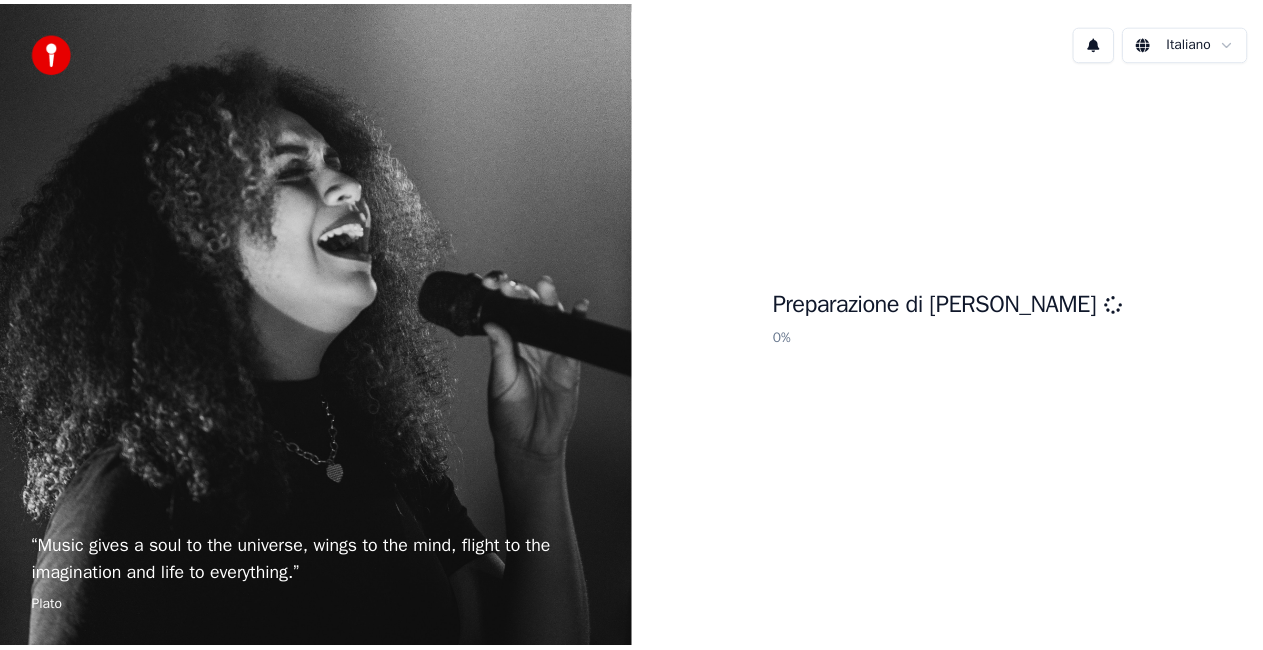 scroll, scrollTop: 0, scrollLeft: 0, axis: both 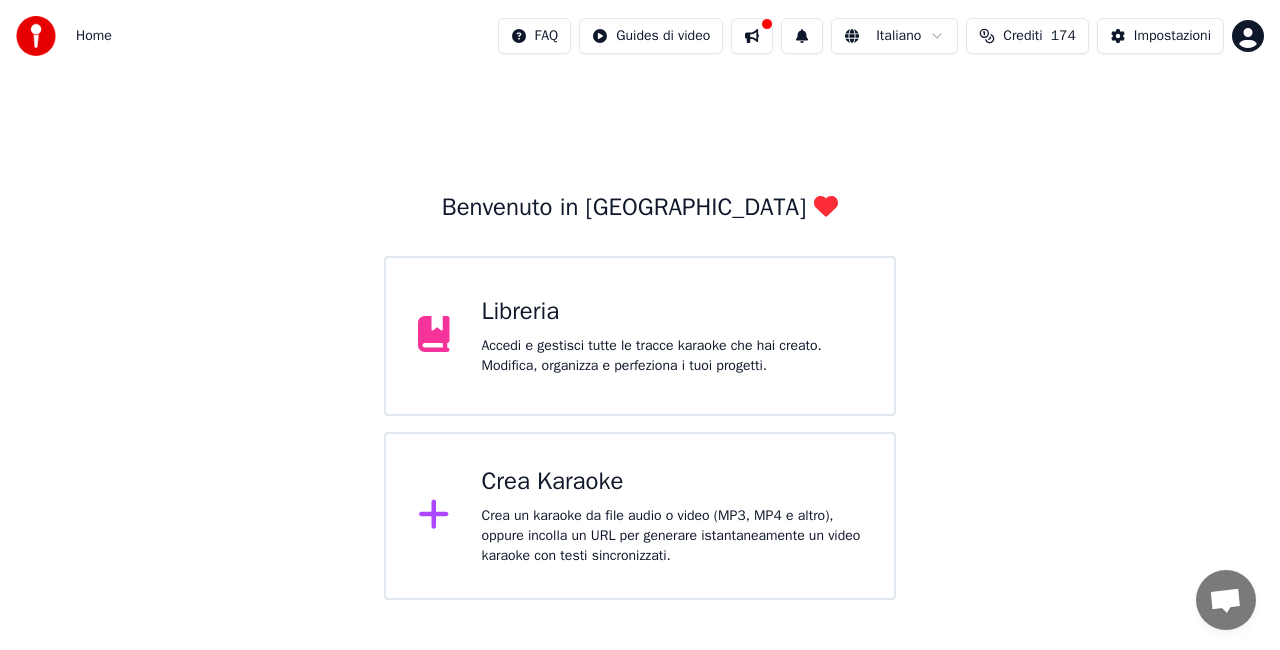 click on "Libreria Accedi e gestisci tutte le tracce karaoke che hai creato. Modifica, organizza e perfeziona i tuoi progetti." at bounding box center (640, 336) 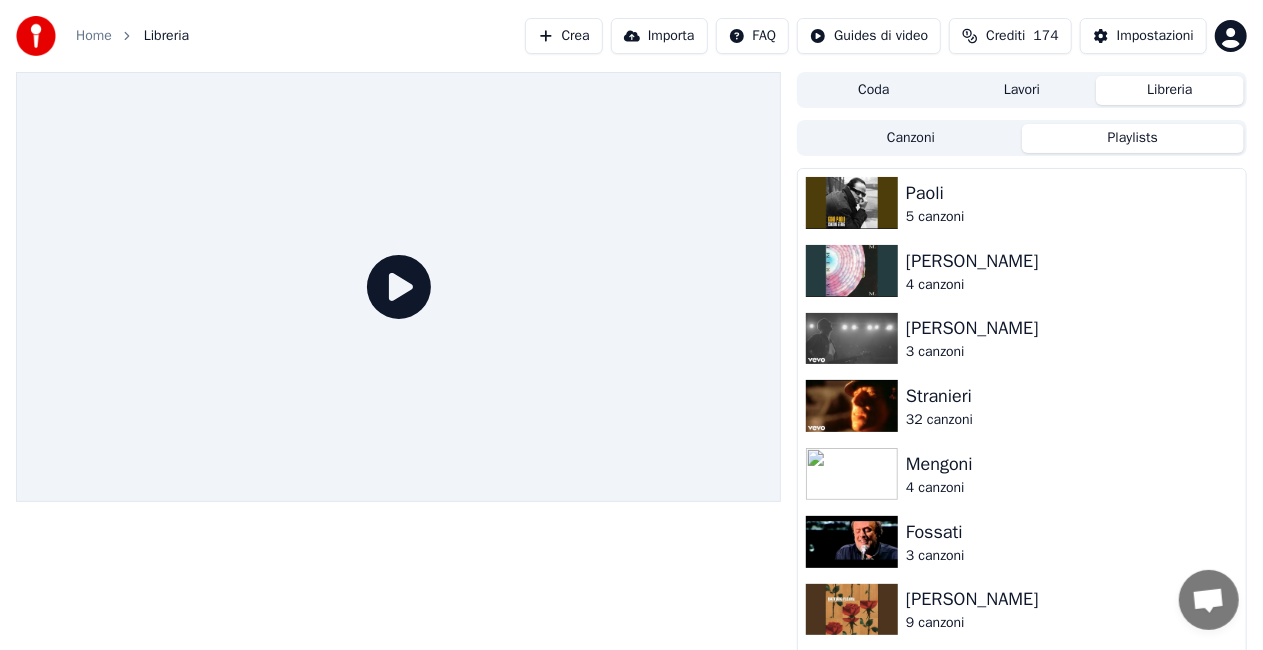 click on "Playlists" at bounding box center [1133, 138] 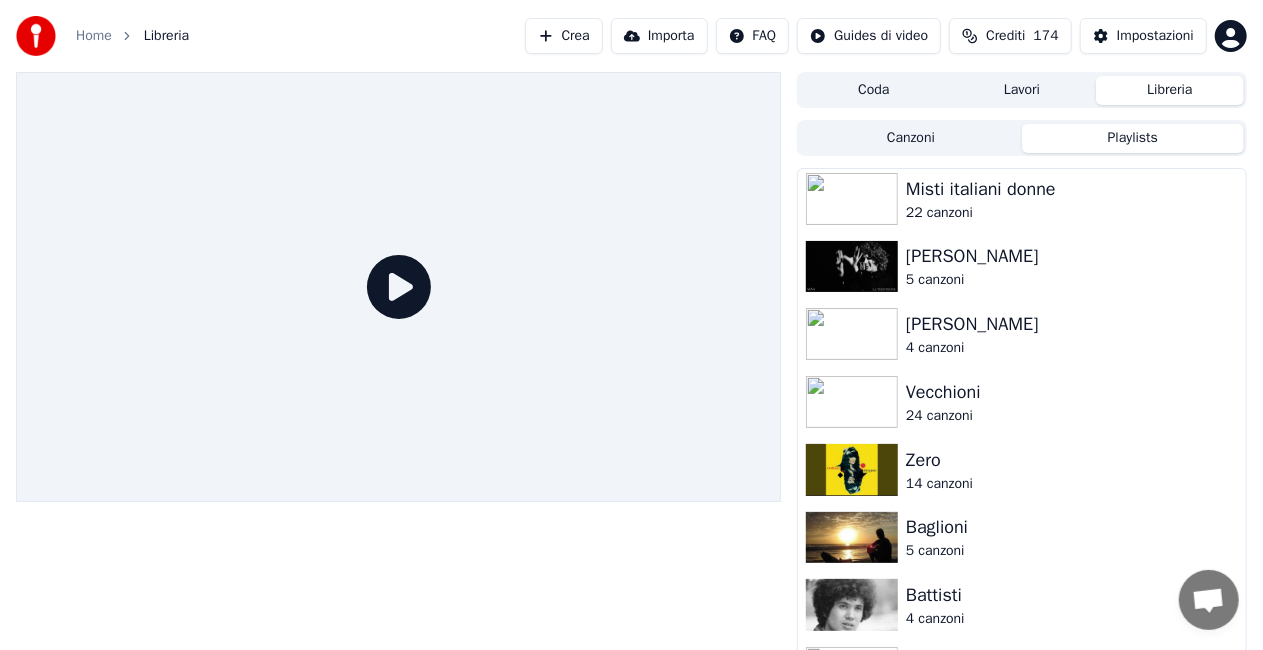 scroll, scrollTop: 1700, scrollLeft: 0, axis: vertical 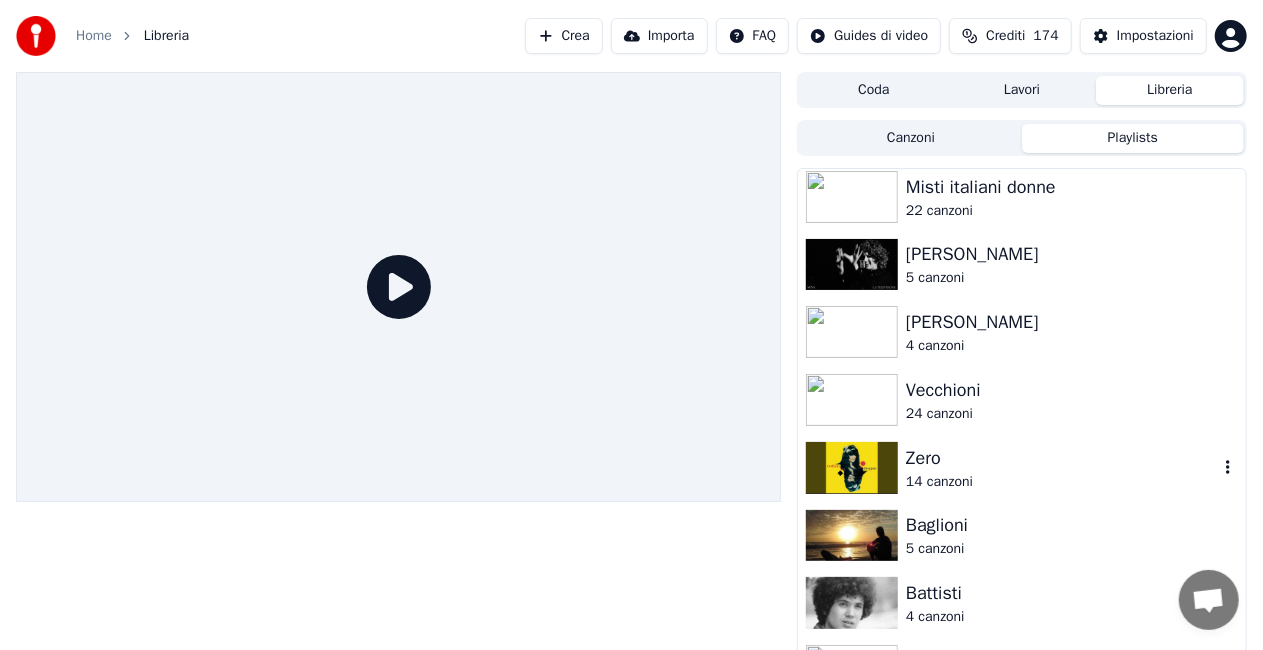 click on "Zero" at bounding box center (1062, 458) 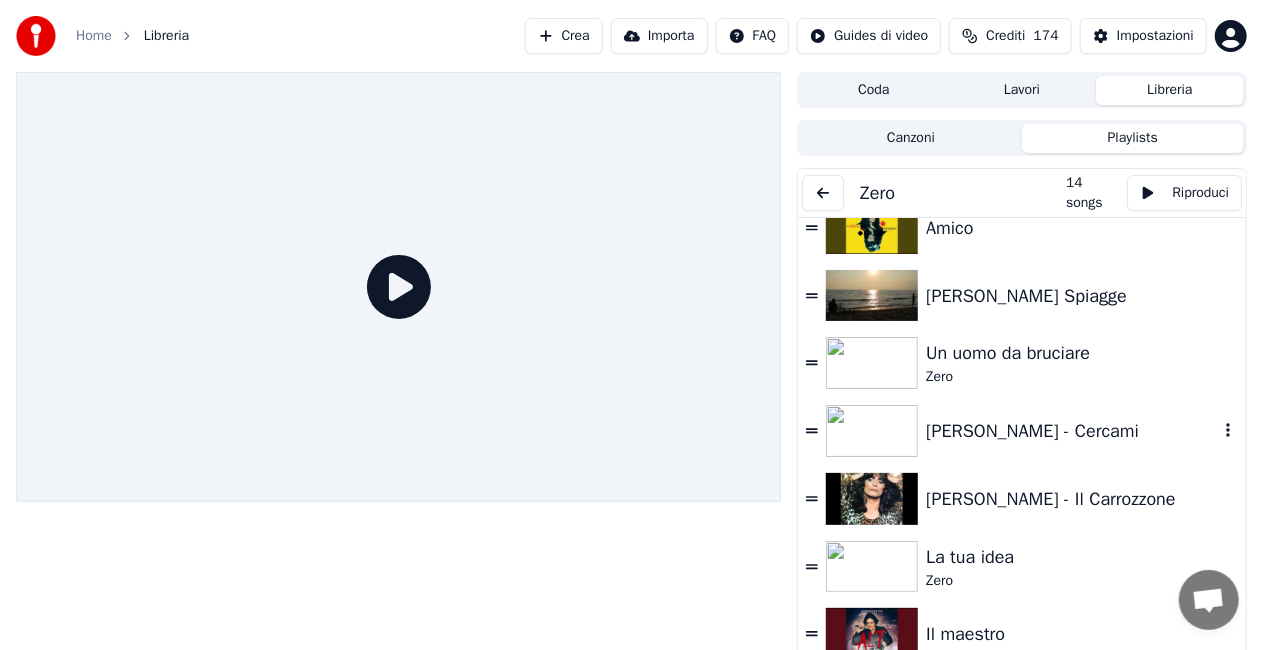 scroll, scrollTop: 0, scrollLeft: 0, axis: both 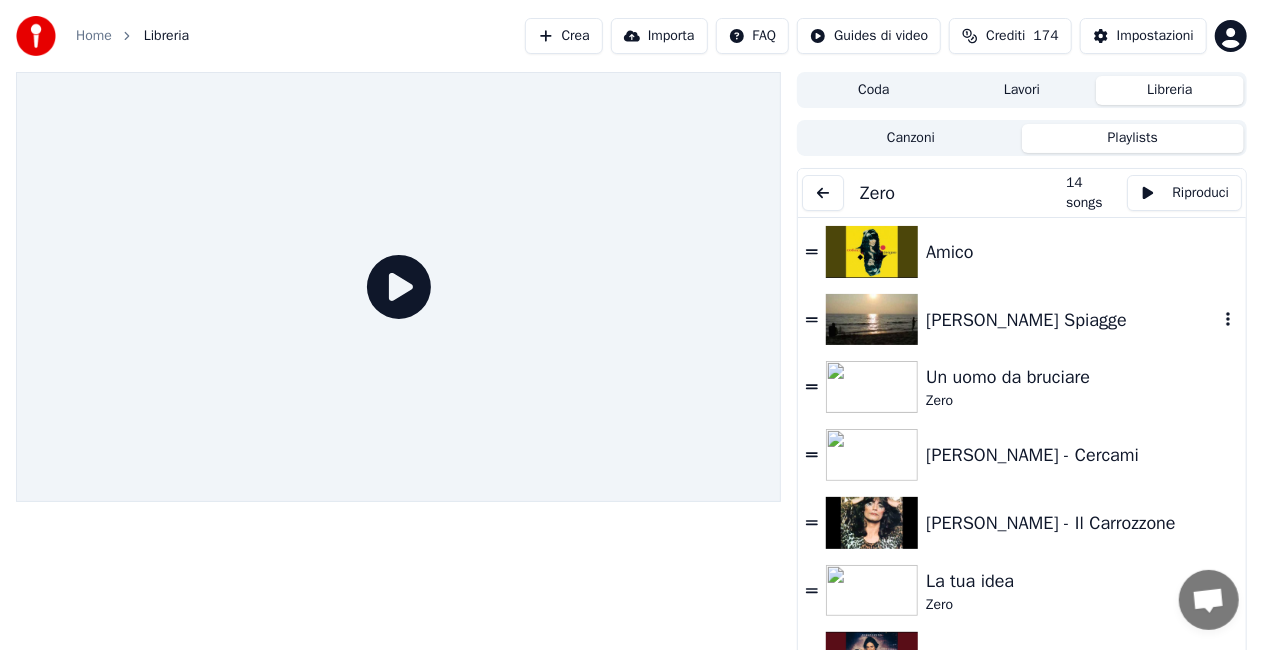 click on "[PERSON_NAME] Spiagge" at bounding box center [1022, 320] 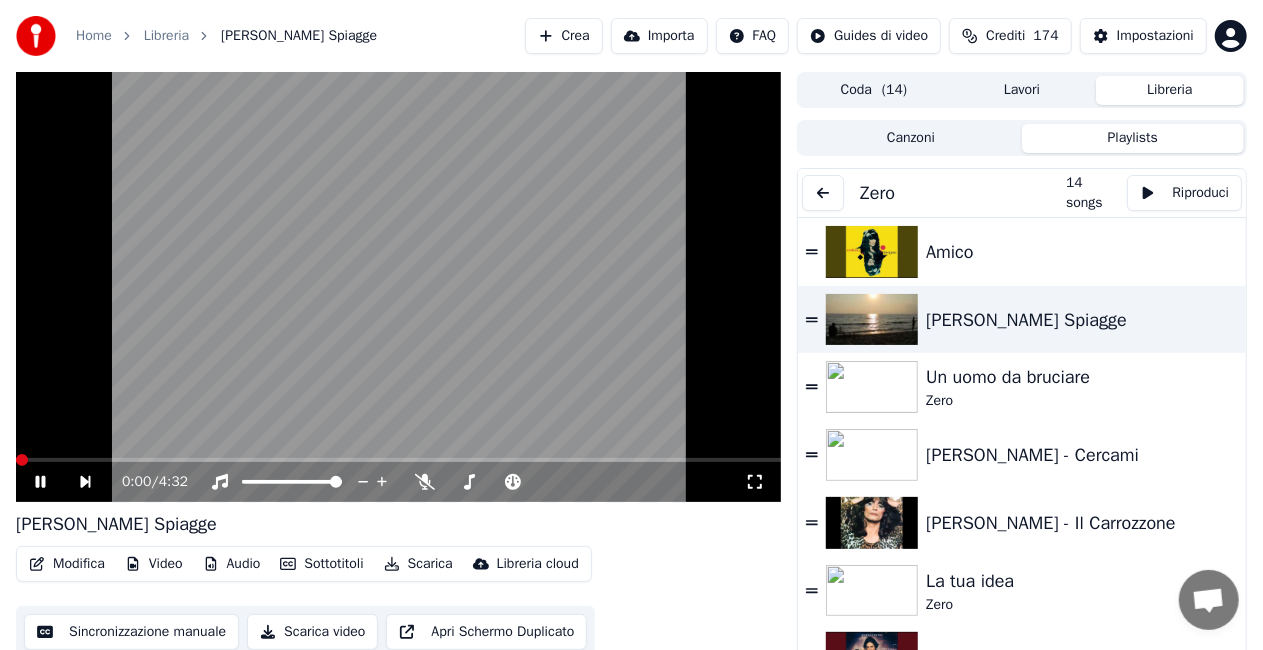 drag, startPoint x: 758, startPoint y: 478, endPoint x: 758, endPoint y: 501, distance: 23 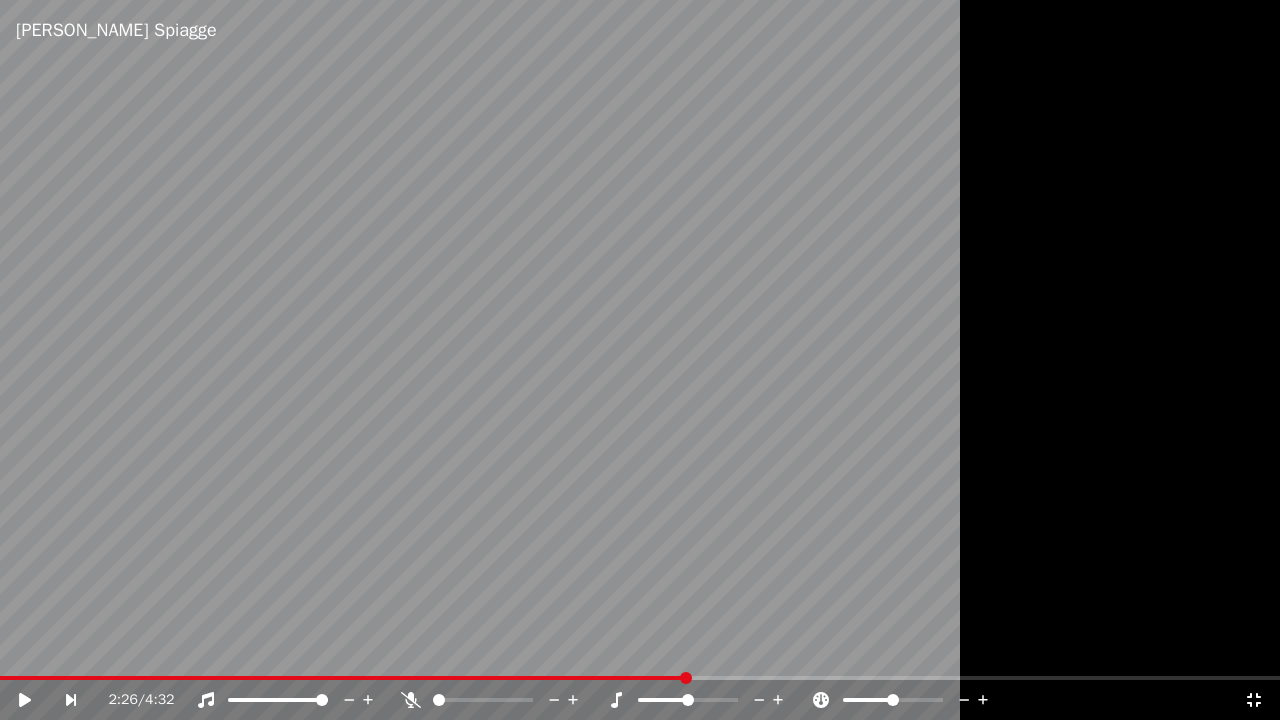 click on "2:26  /  4:32" at bounding box center (640, 700) 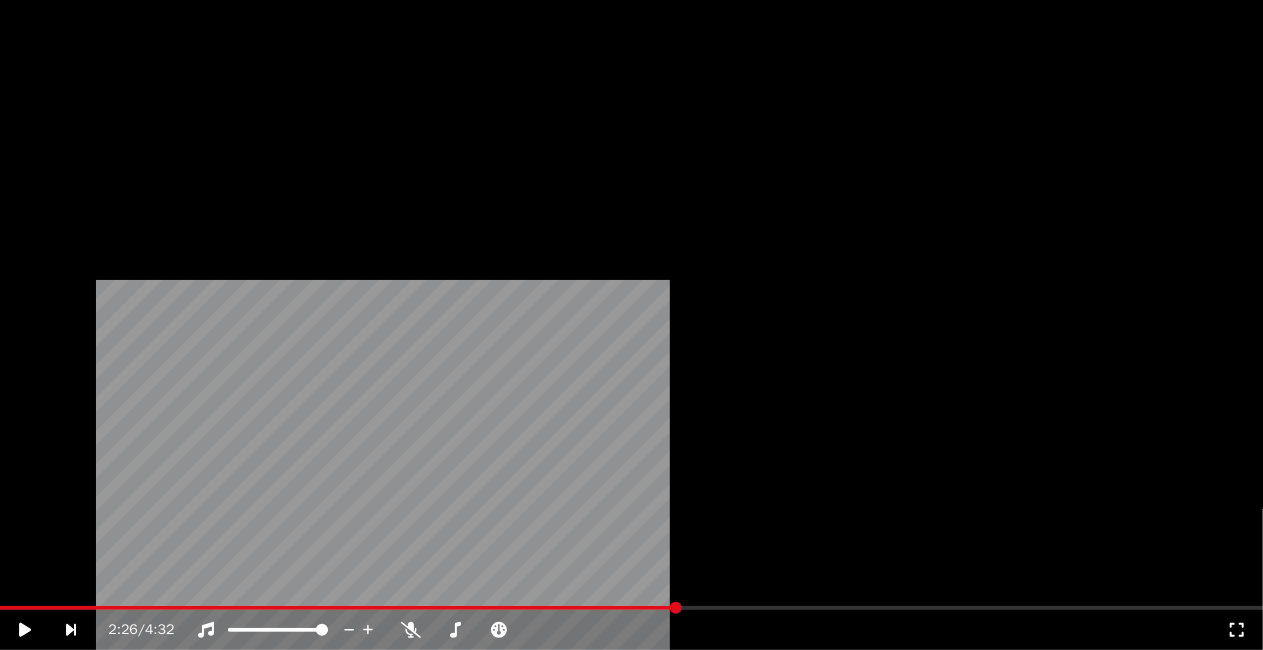 scroll, scrollTop: 478, scrollLeft: 0, axis: vertical 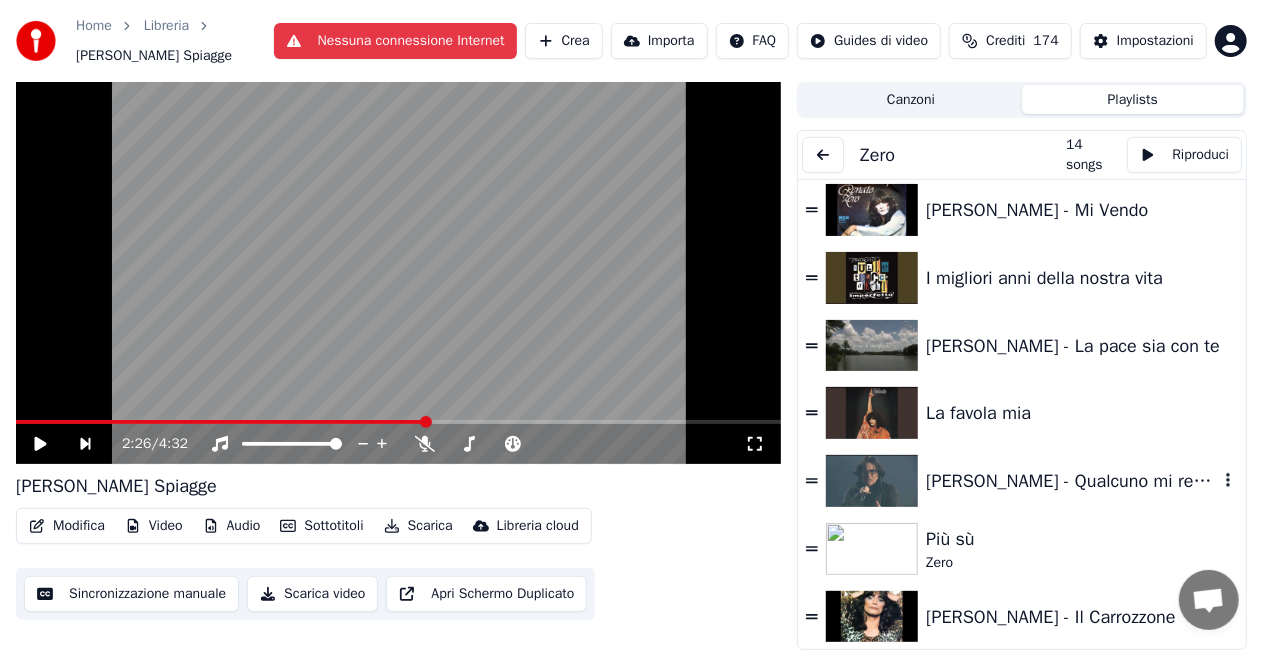 drag, startPoint x: 1046, startPoint y: 500, endPoint x: 926, endPoint y: 469, distance: 123.9395 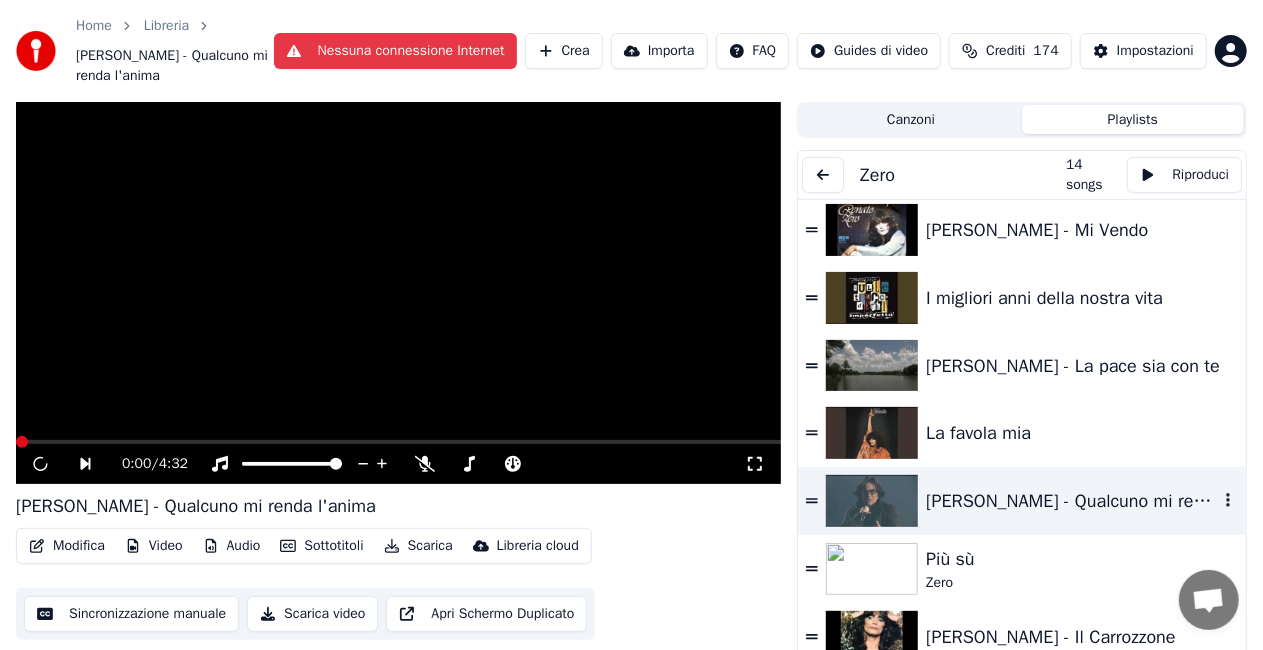 scroll, scrollTop: 68, scrollLeft: 0, axis: vertical 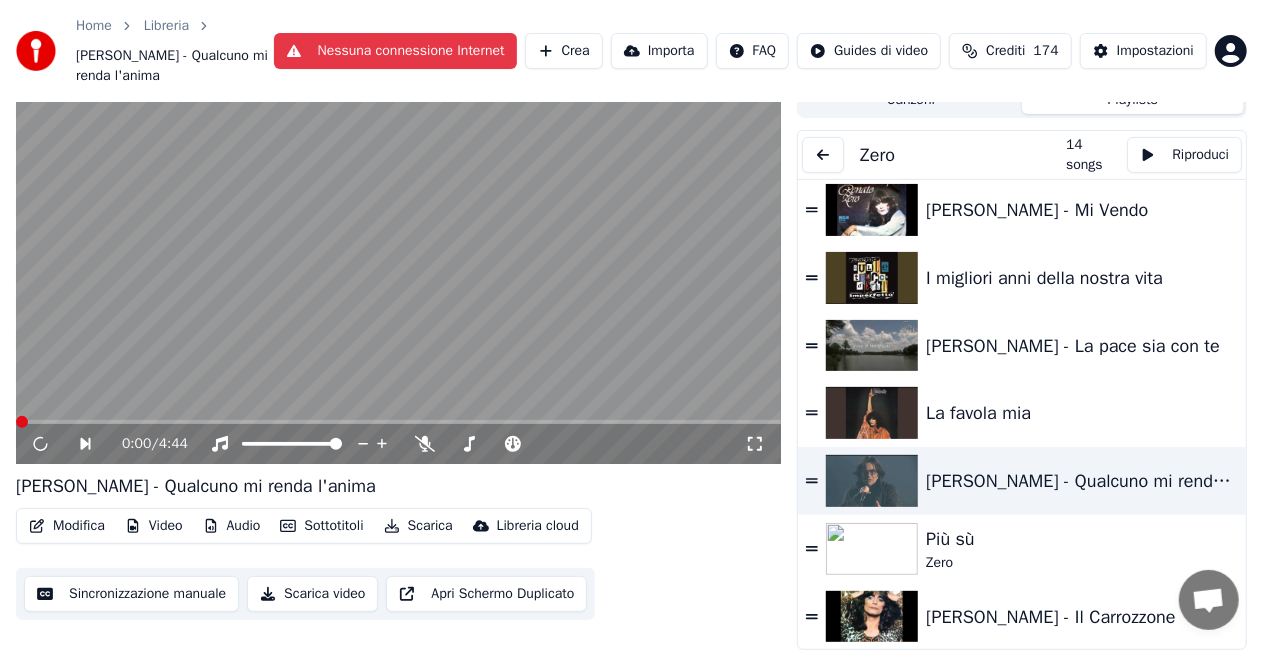 click 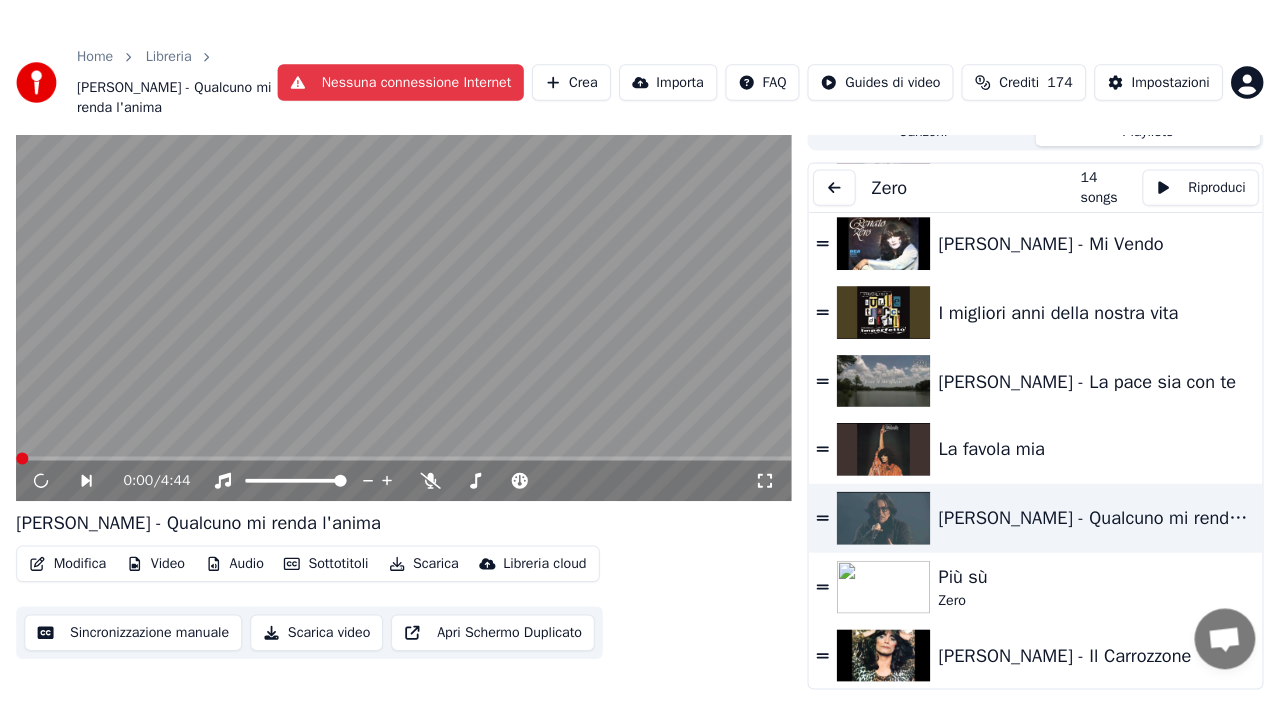 scroll, scrollTop: 54, scrollLeft: 0, axis: vertical 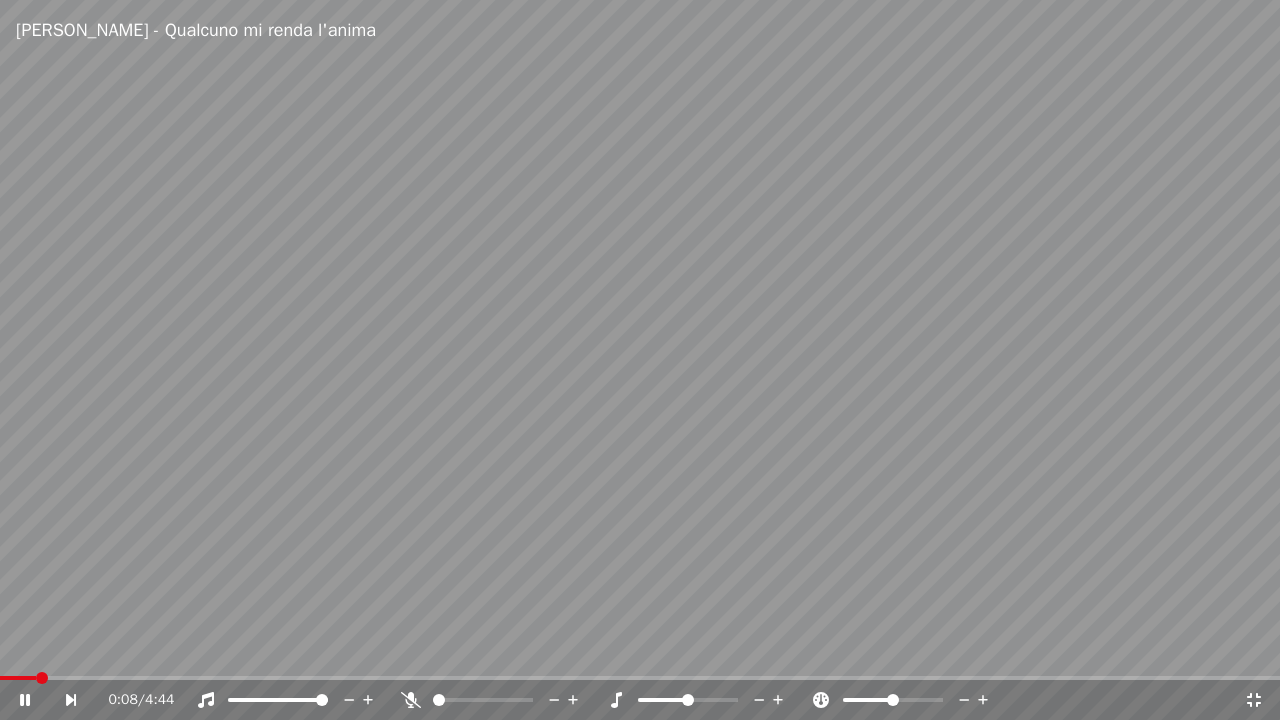 click at bounding box center [18, 678] 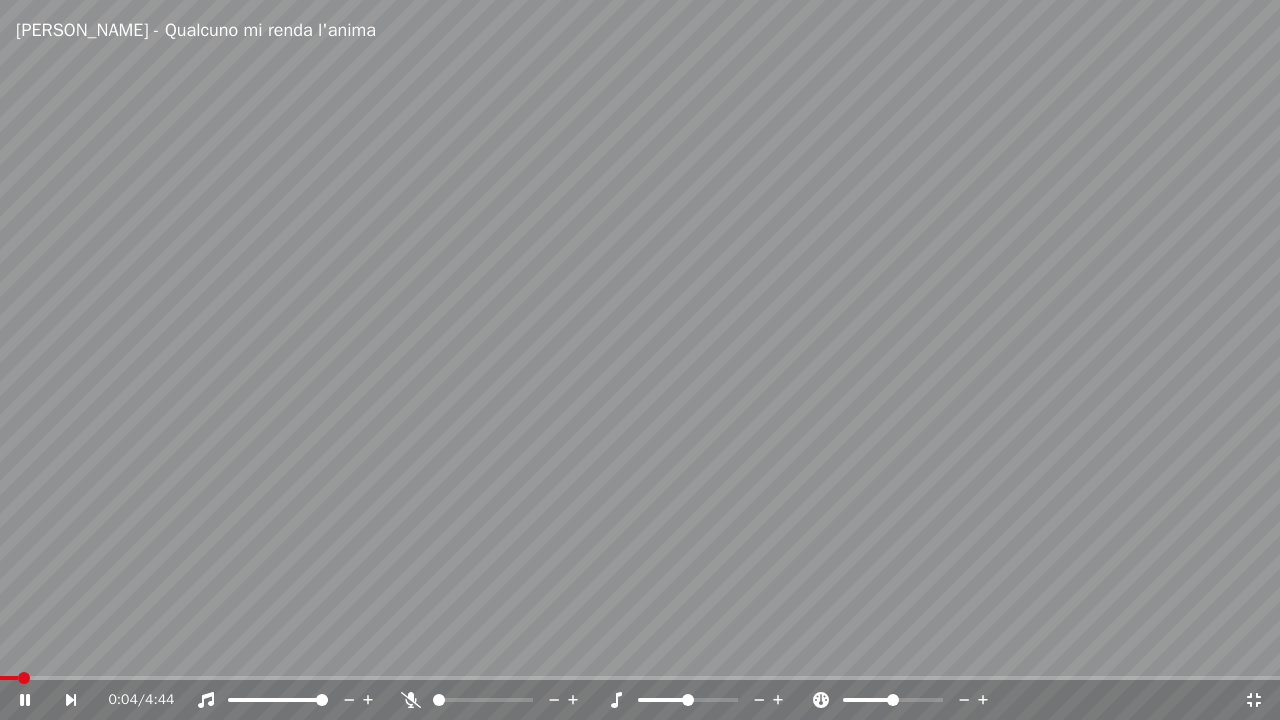 click at bounding box center (9, 678) 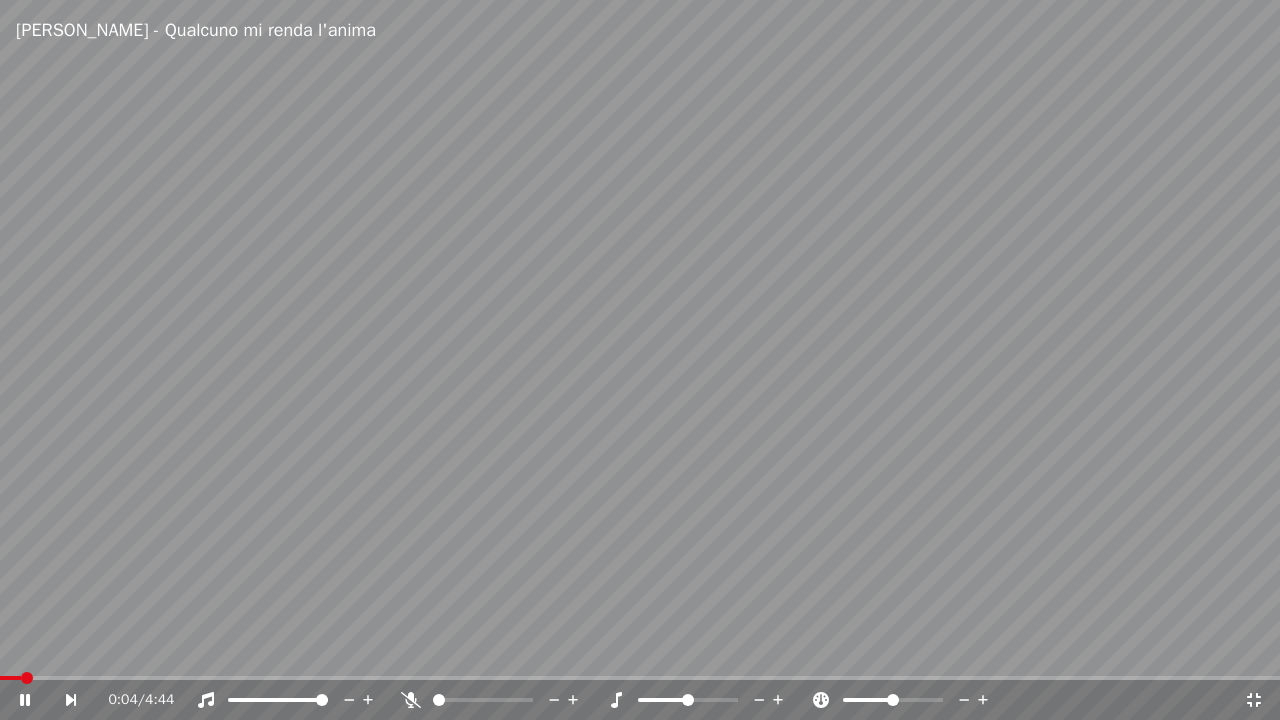 click at bounding box center (640, 360) 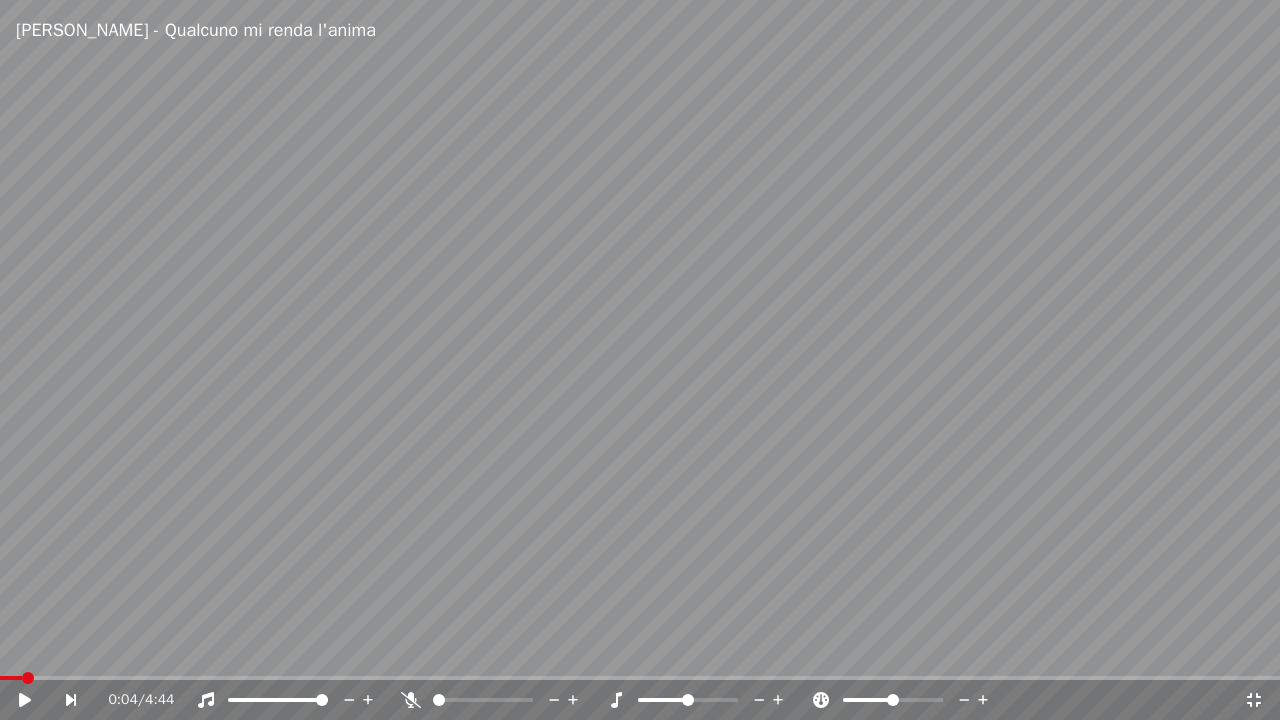 click 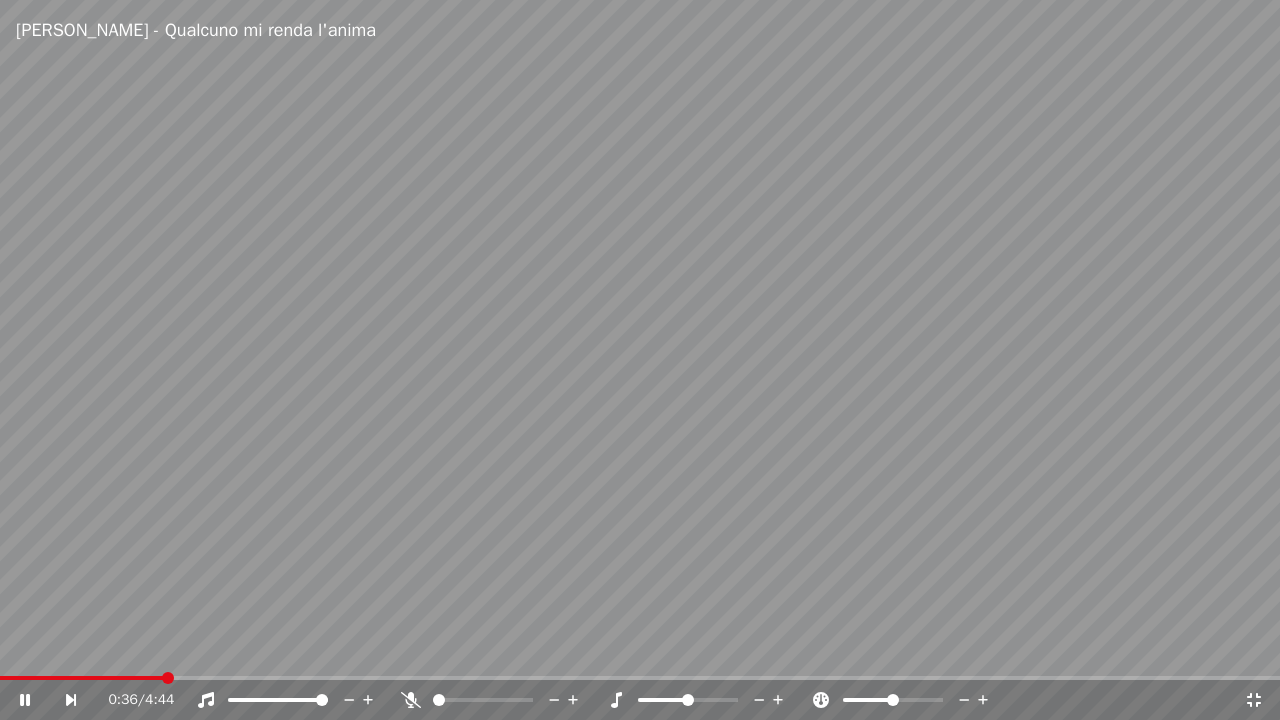 click at bounding box center (82, 678) 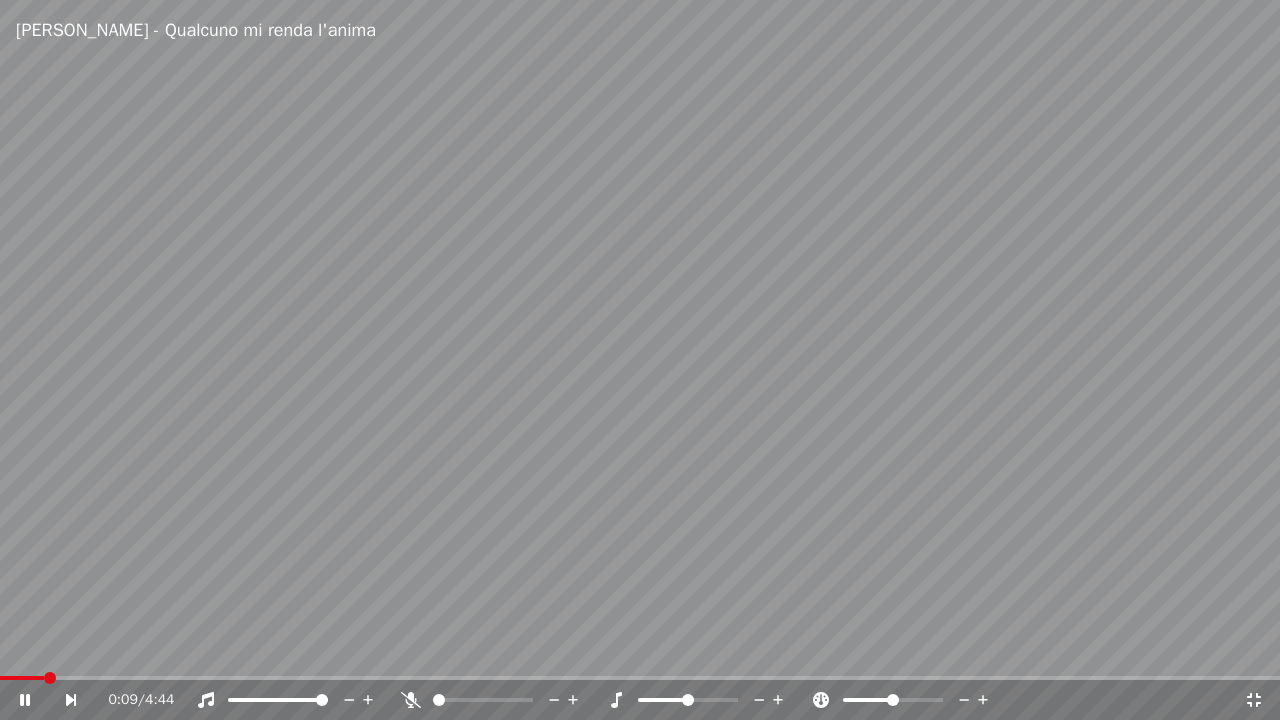 click 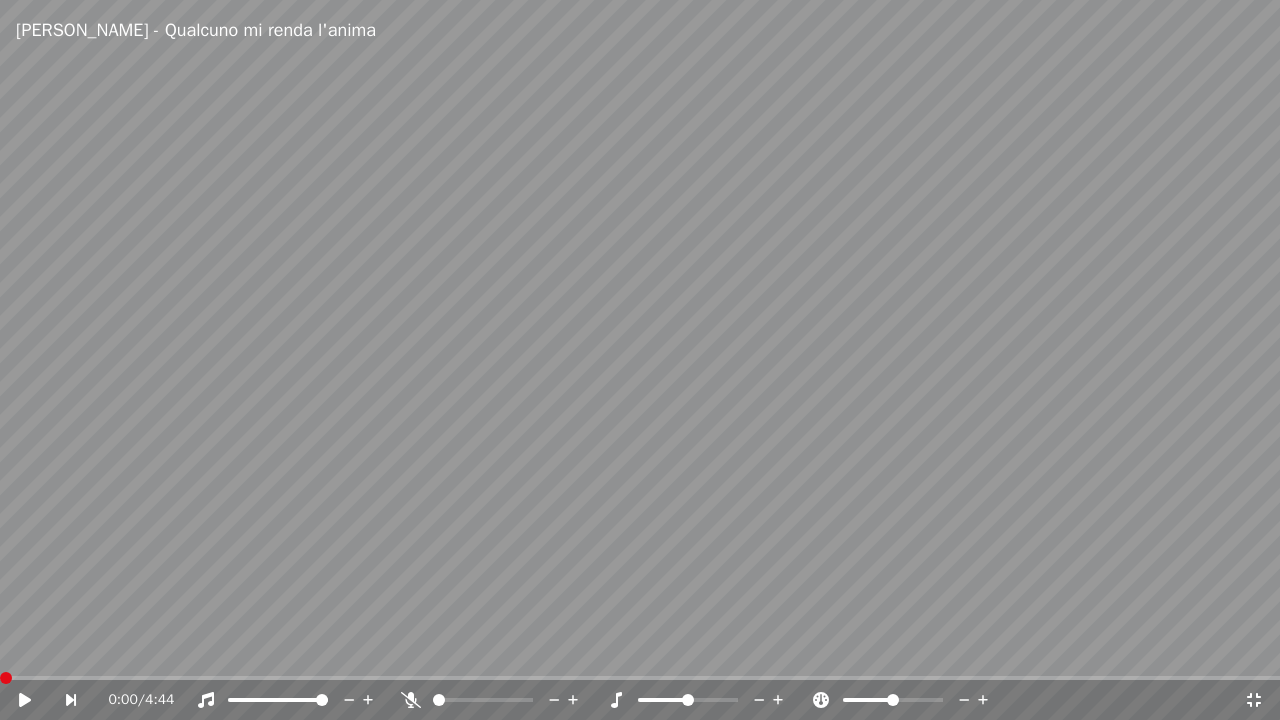 click 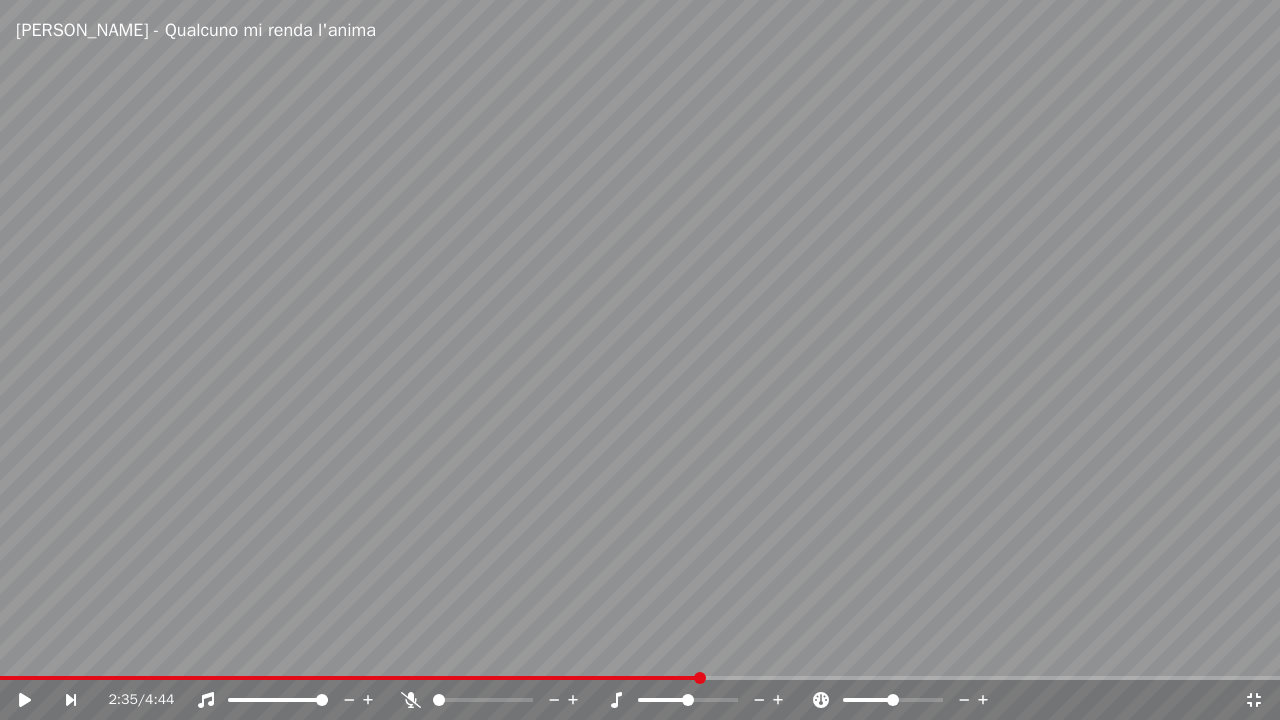 click at bounding box center (640, 360) 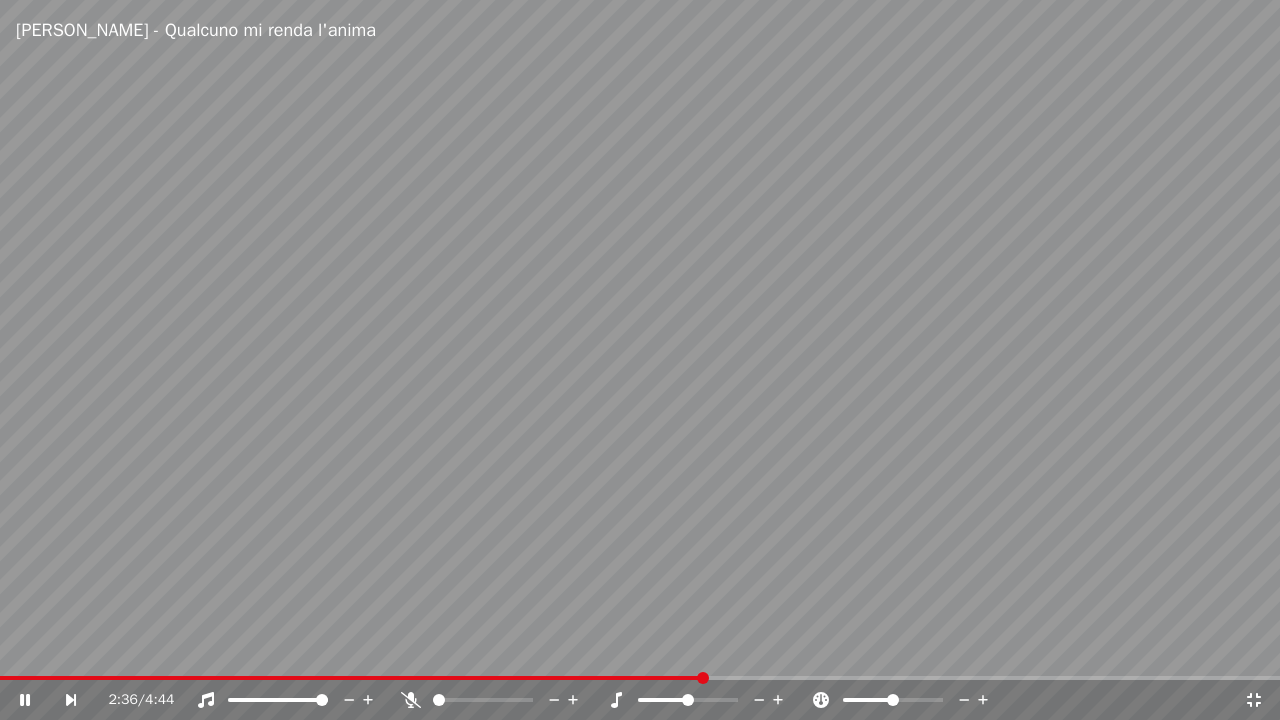 click at bounding box center [351, 678] 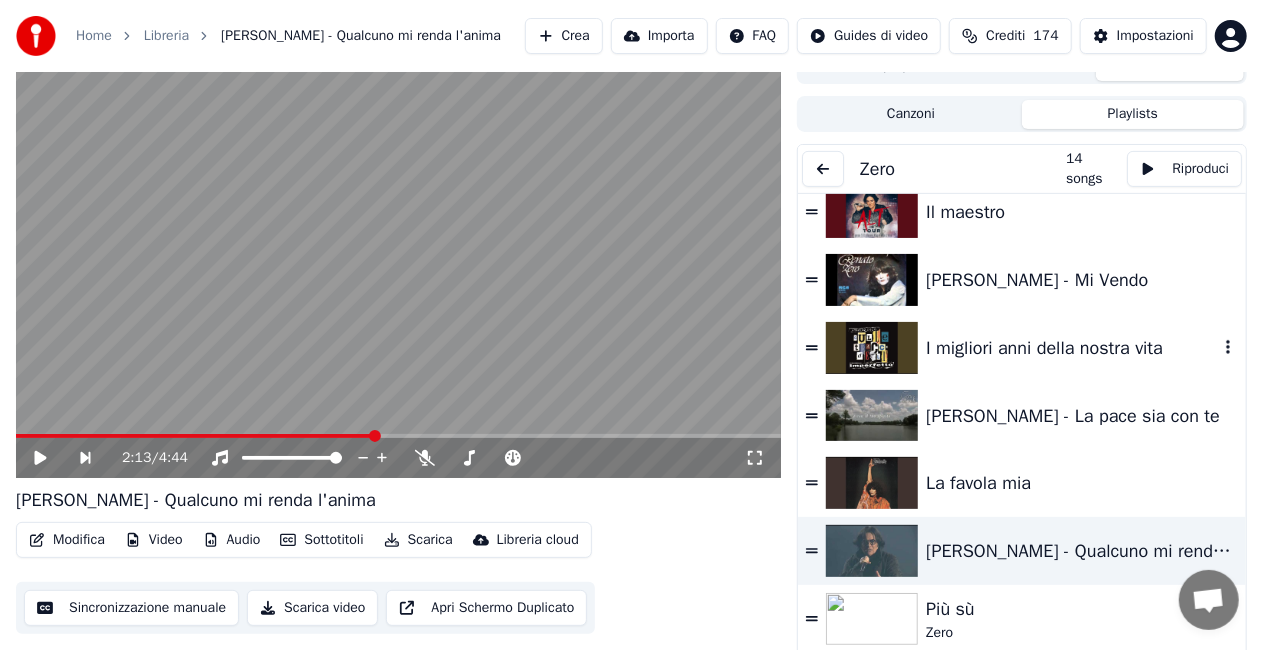 click on "I migliori anni della nostra vita" at bounding box center [1022, 348] 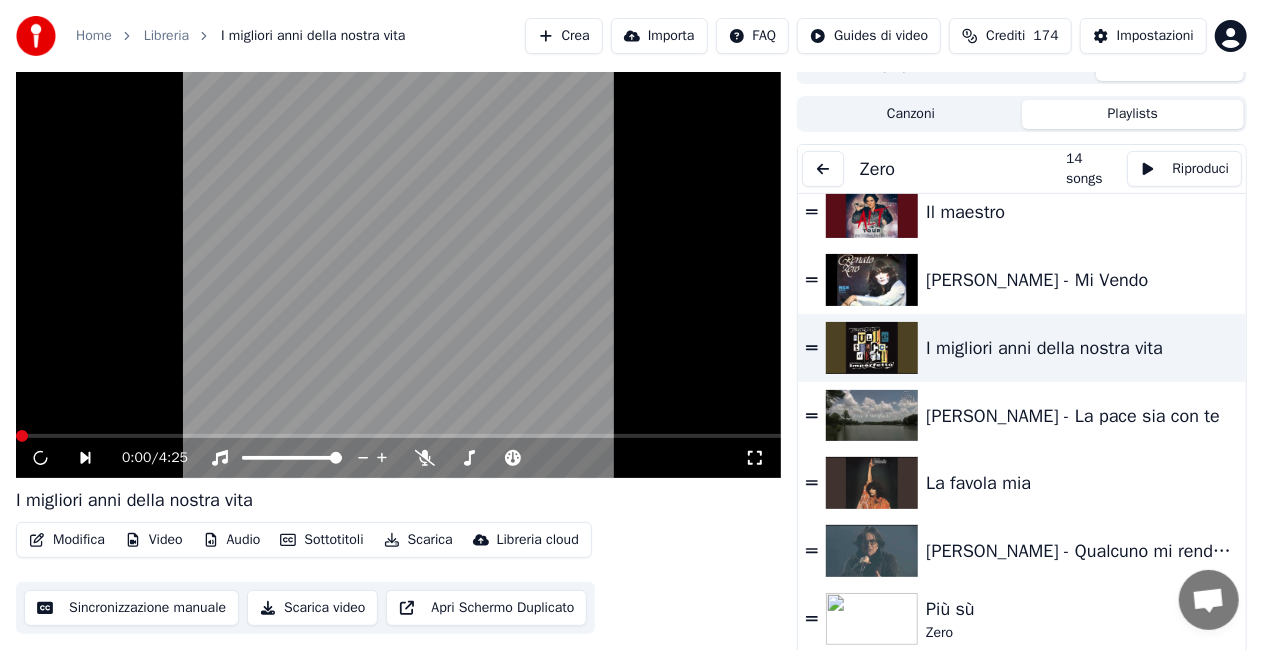 click 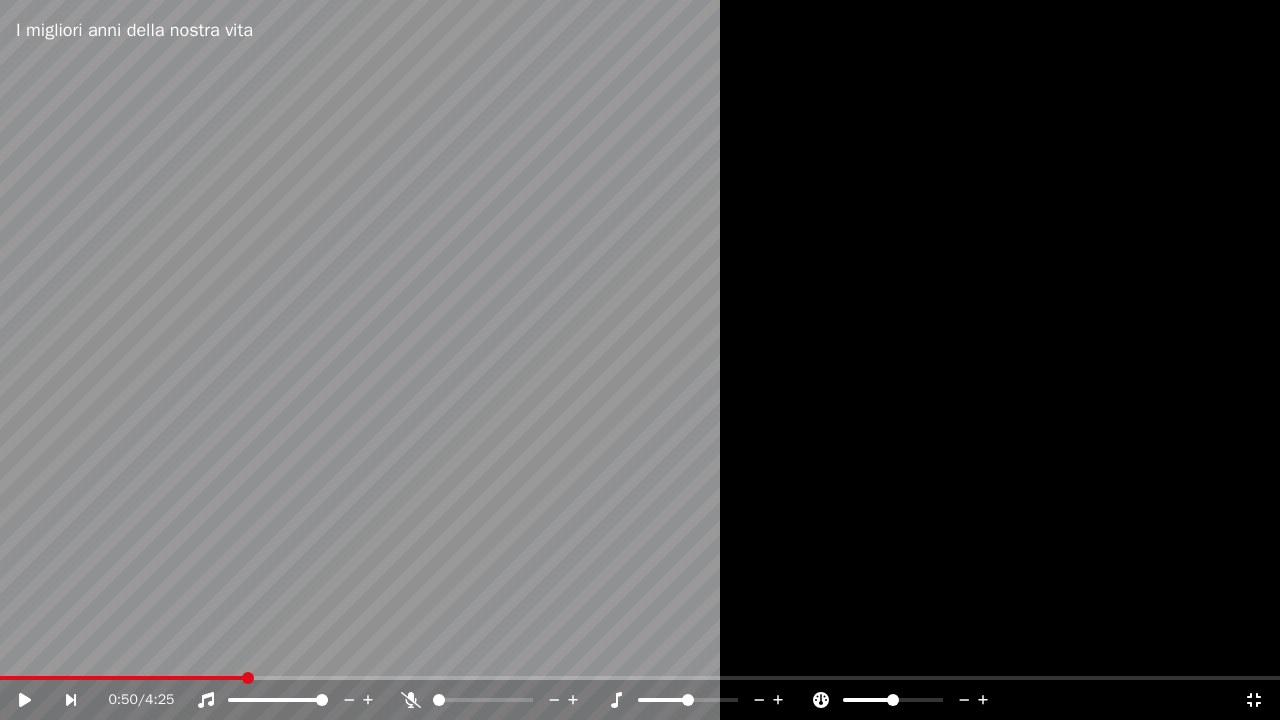 click at bounding box center (640, 360) 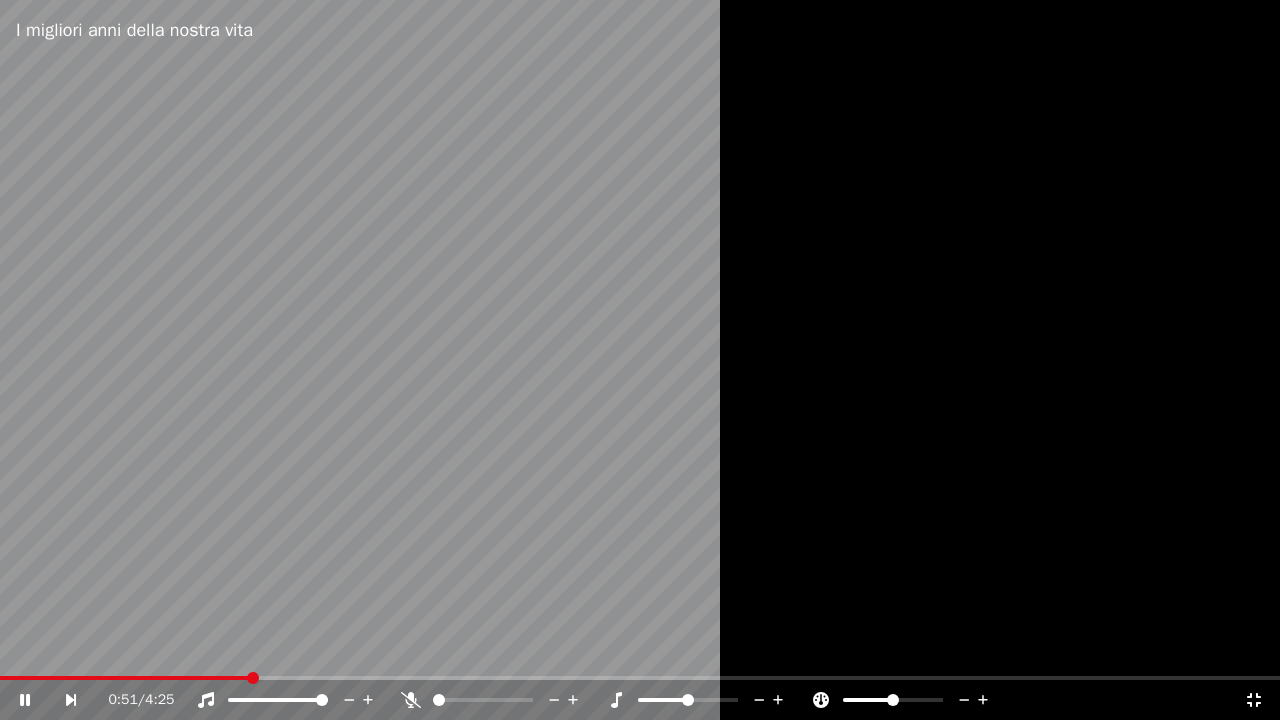 click on "0:51  /  4:25" at bounding box center (640, 700) 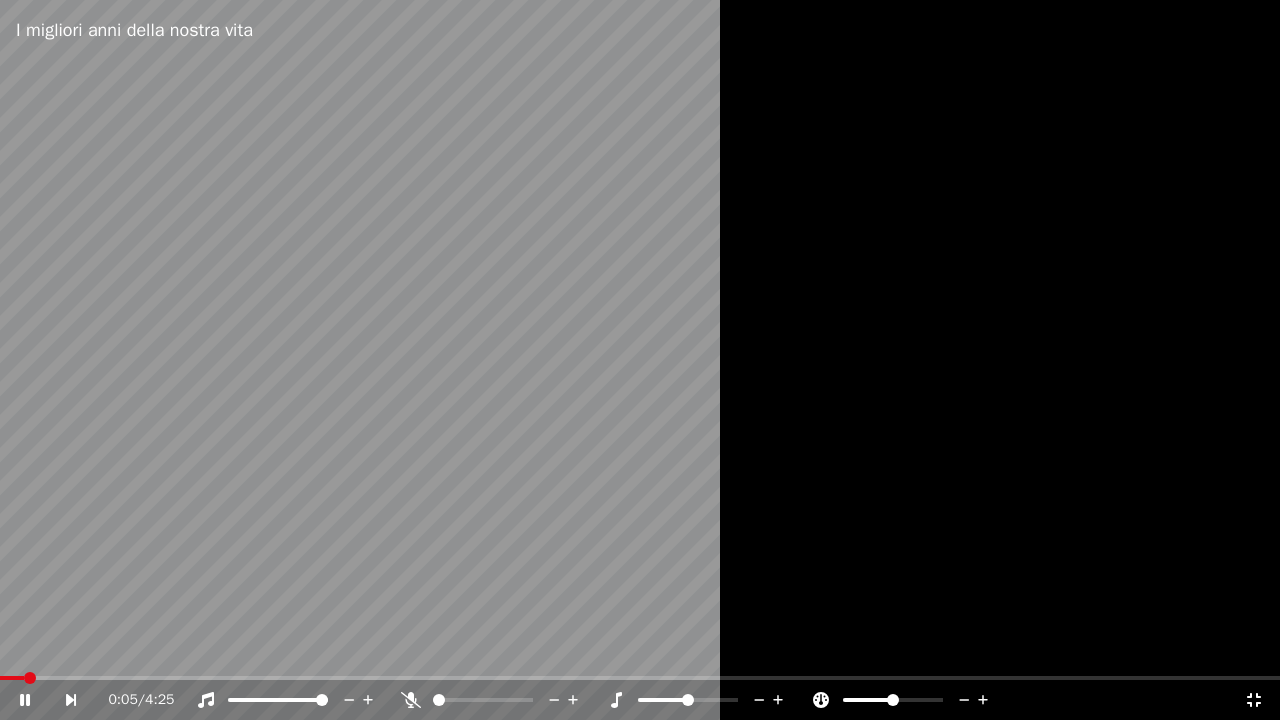 click at bounding box center (12, 678) 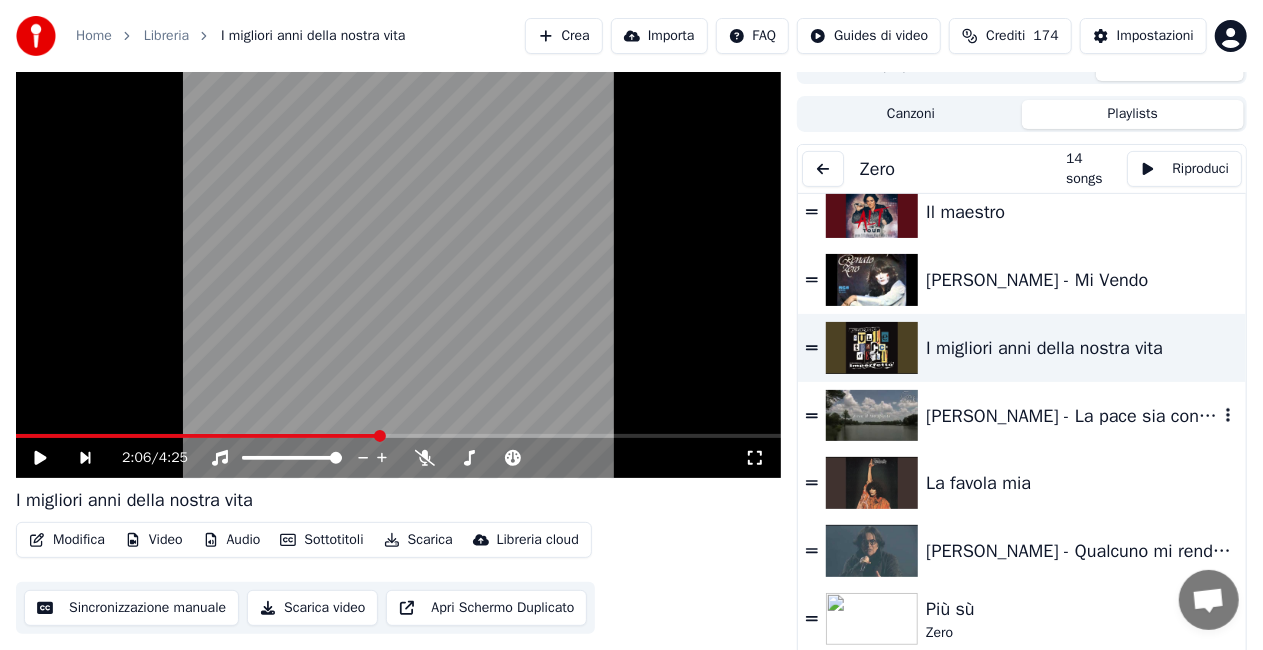 click on "[PERSON_NAME] - La pace sia con te" at bounding box center [1072, 416] 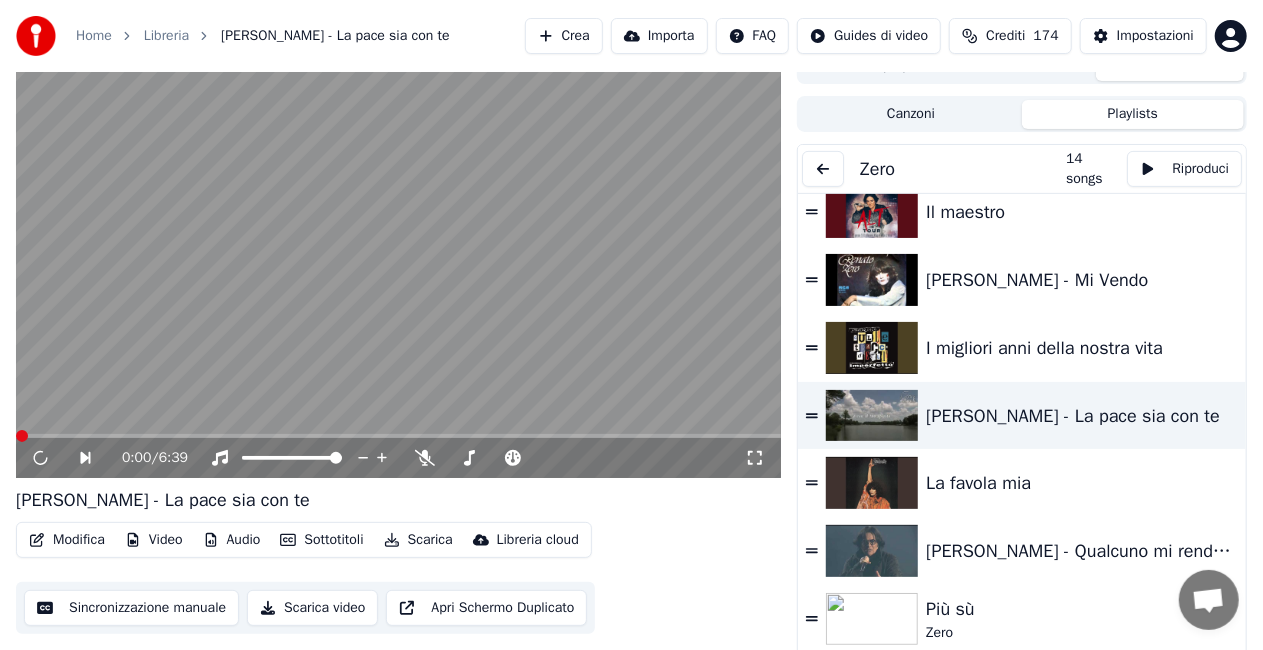 click 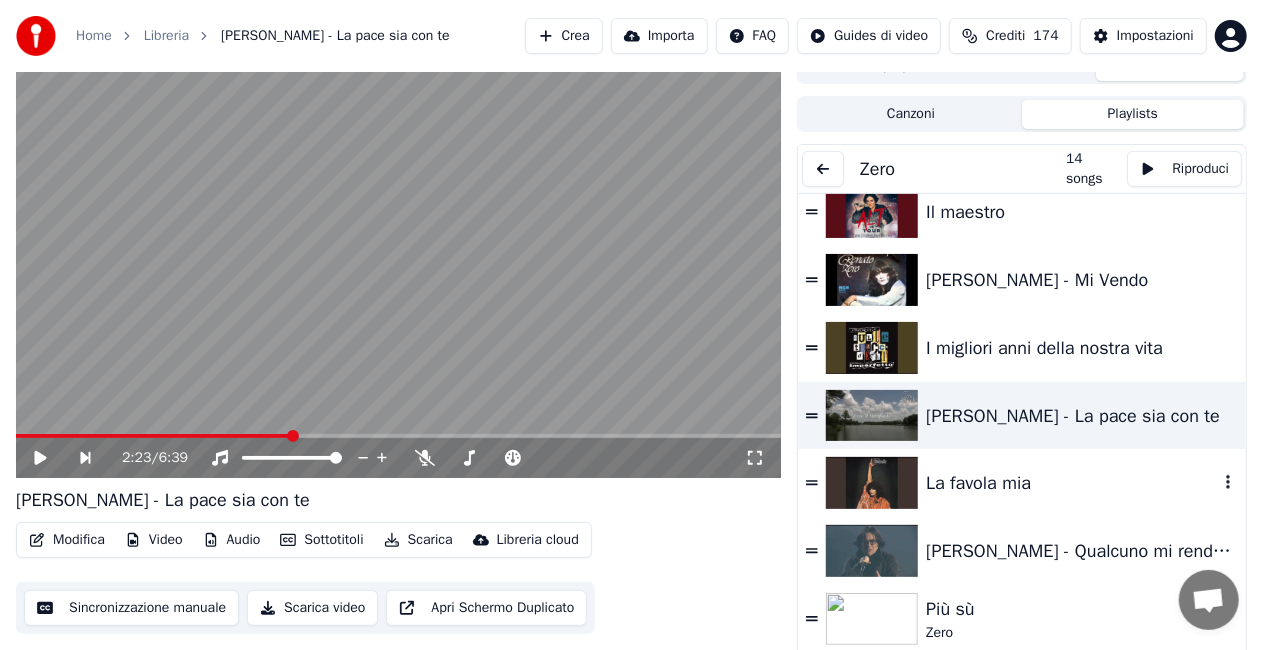 click on "La favola mia" at bounding box center (1072, 483) 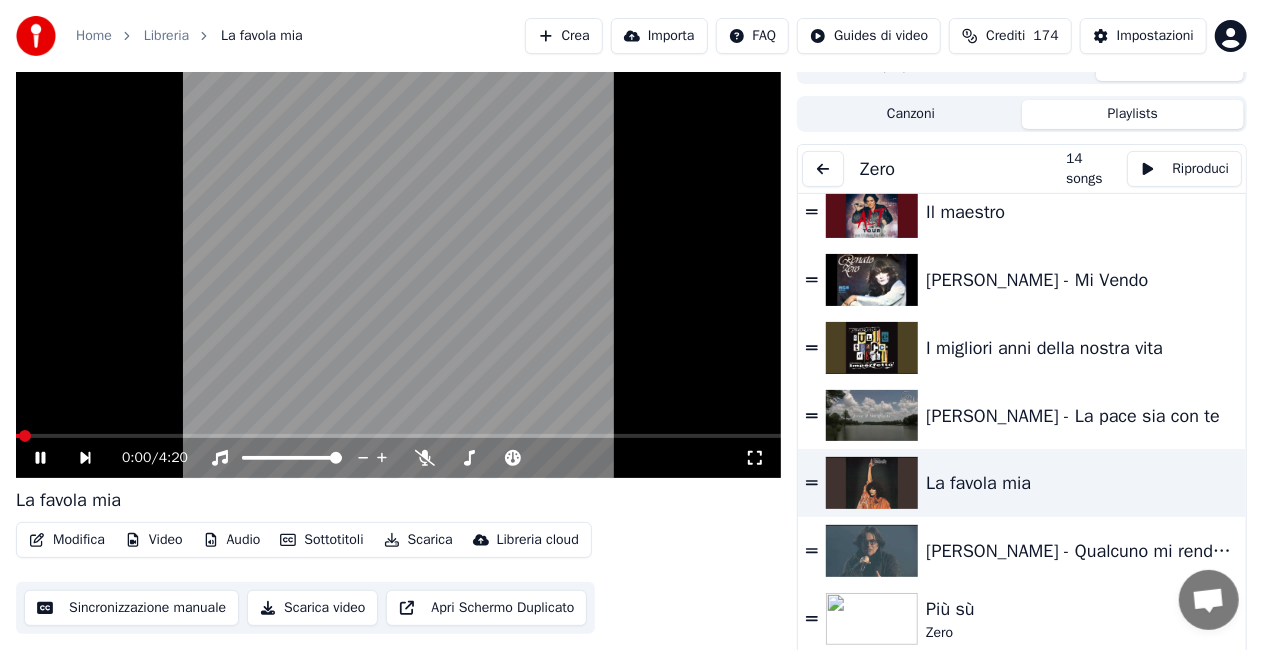 click 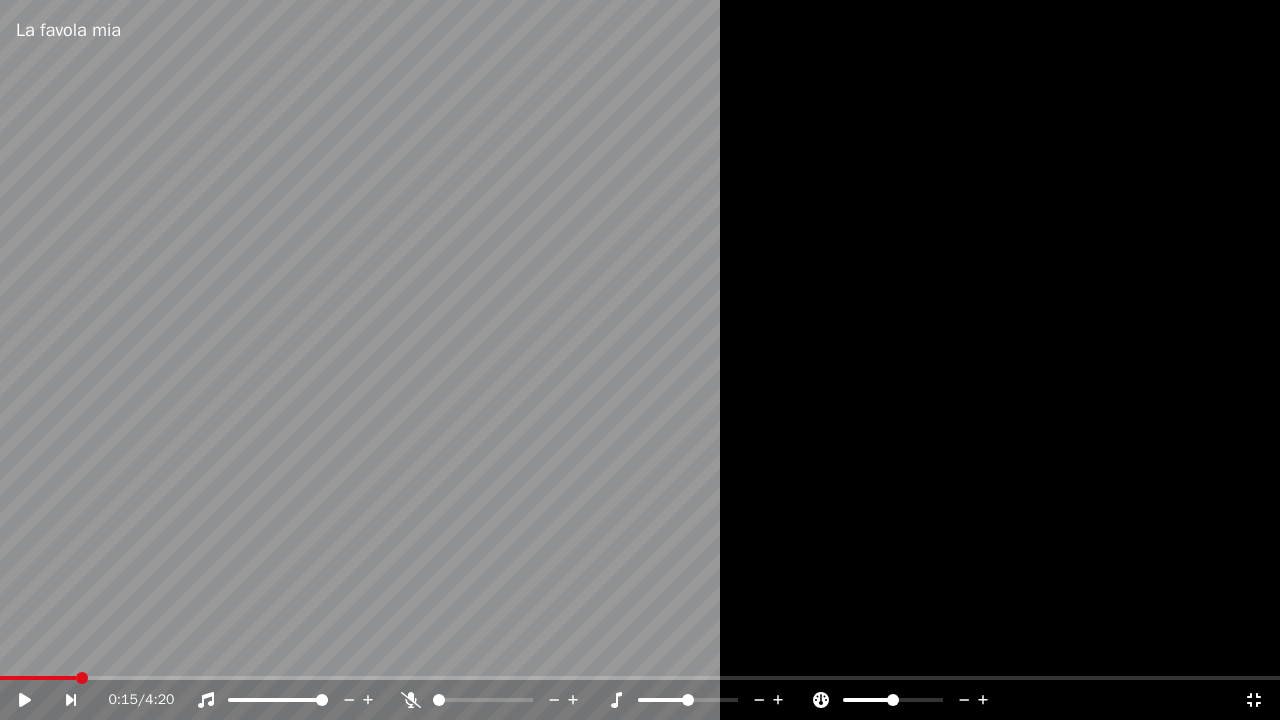 click 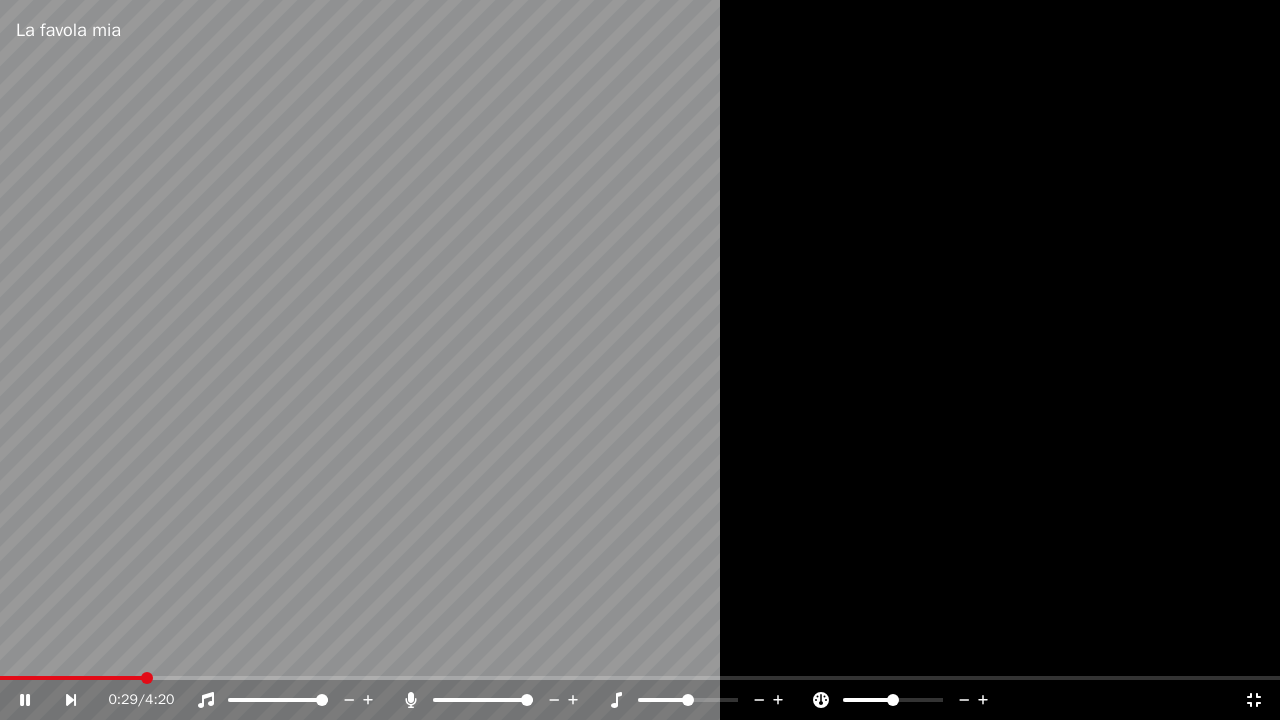 click 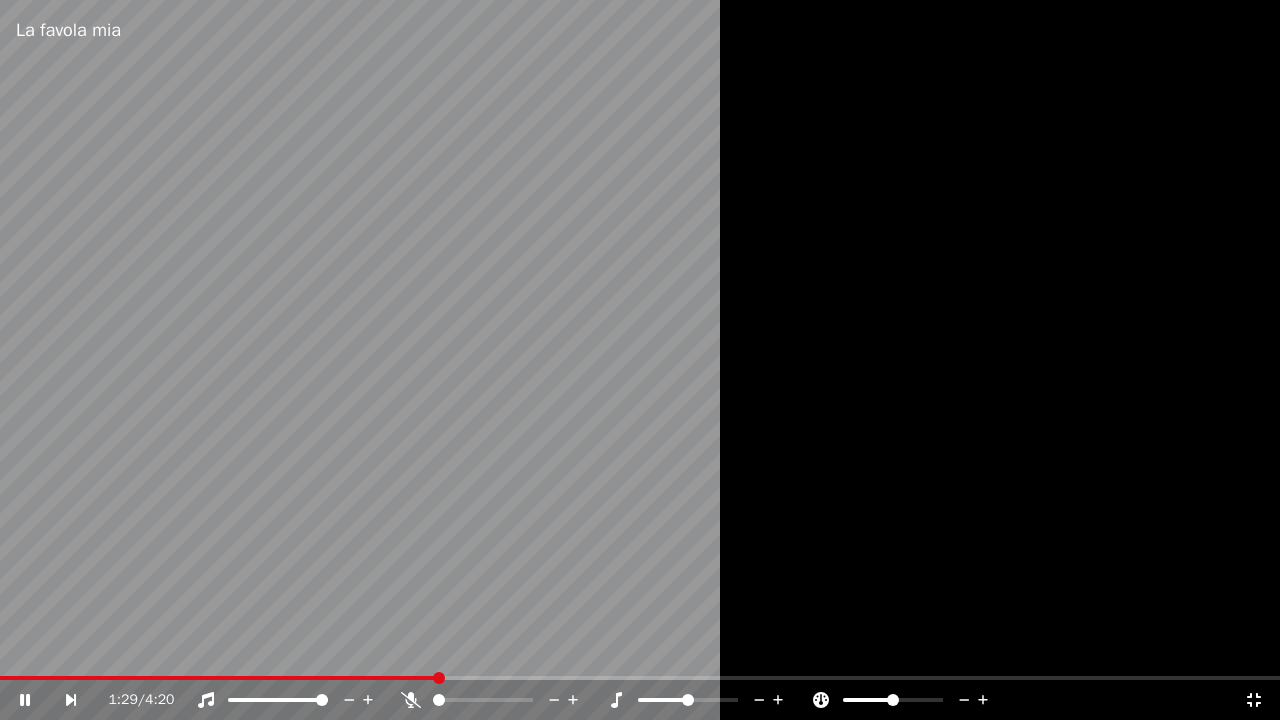 click at bounding box center [640, 360] 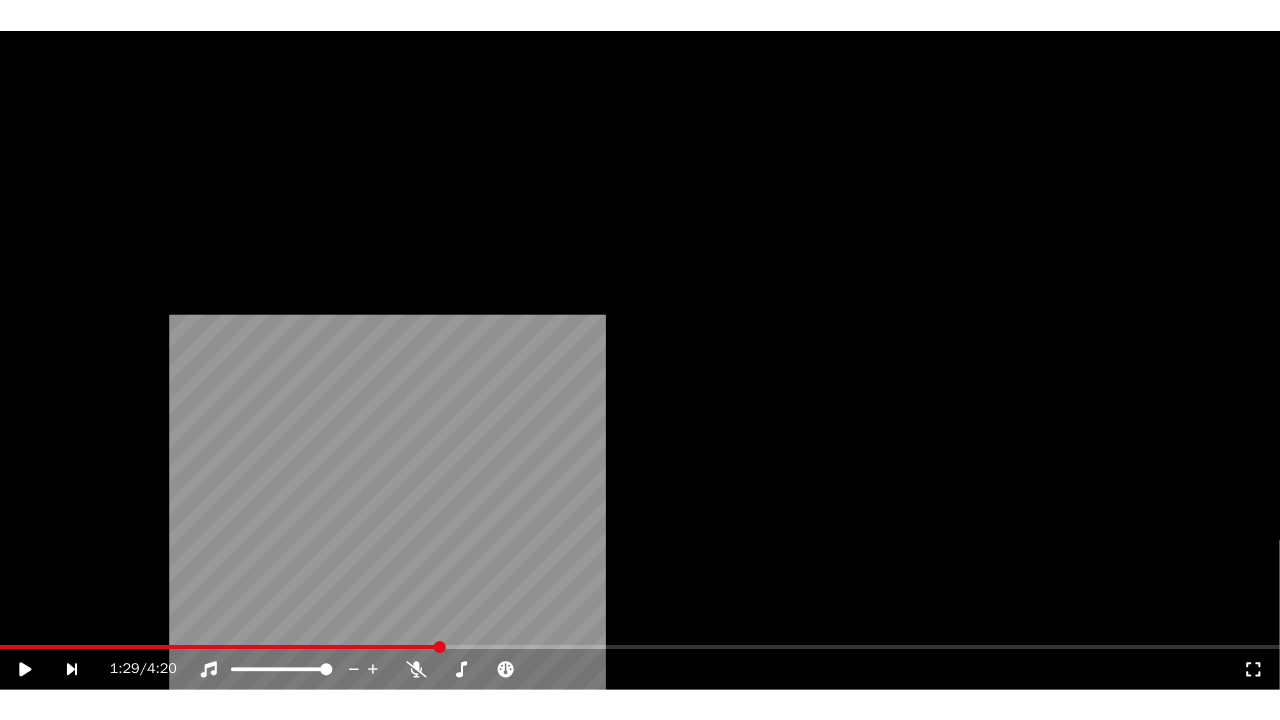 scroll, scrollTop: 478, scrollLeft: 0, axis: vertical 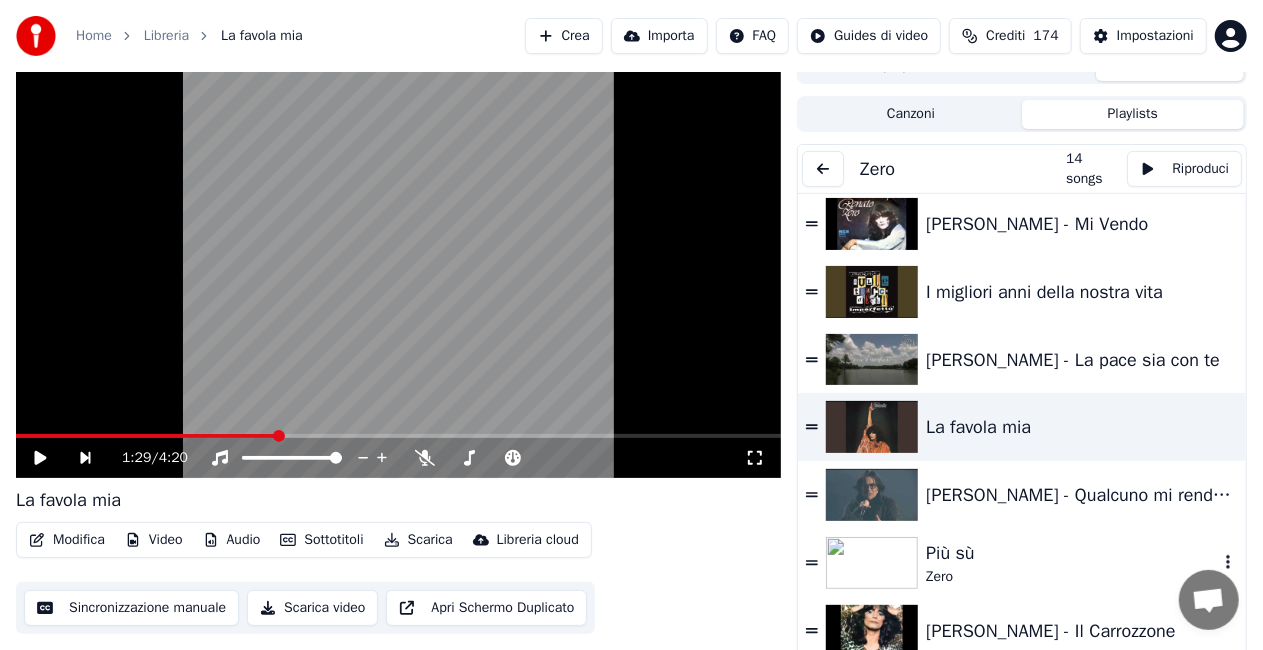 click on "Più sù" at bounding box center [1072, 553] 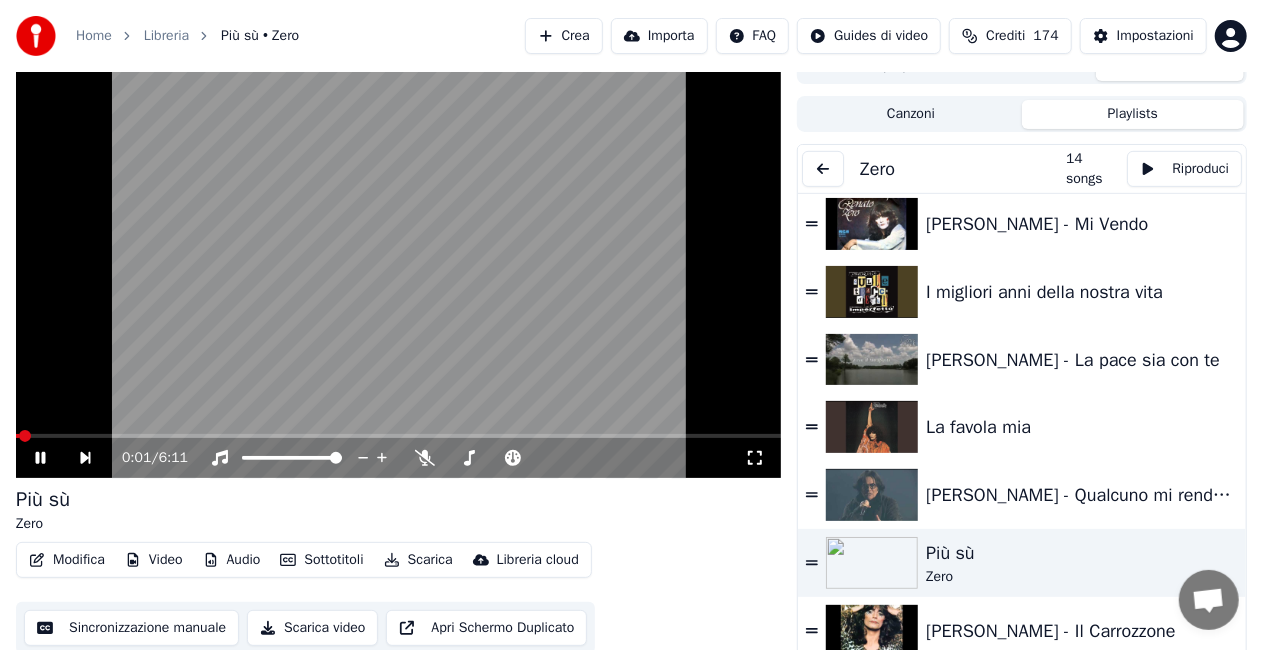 click 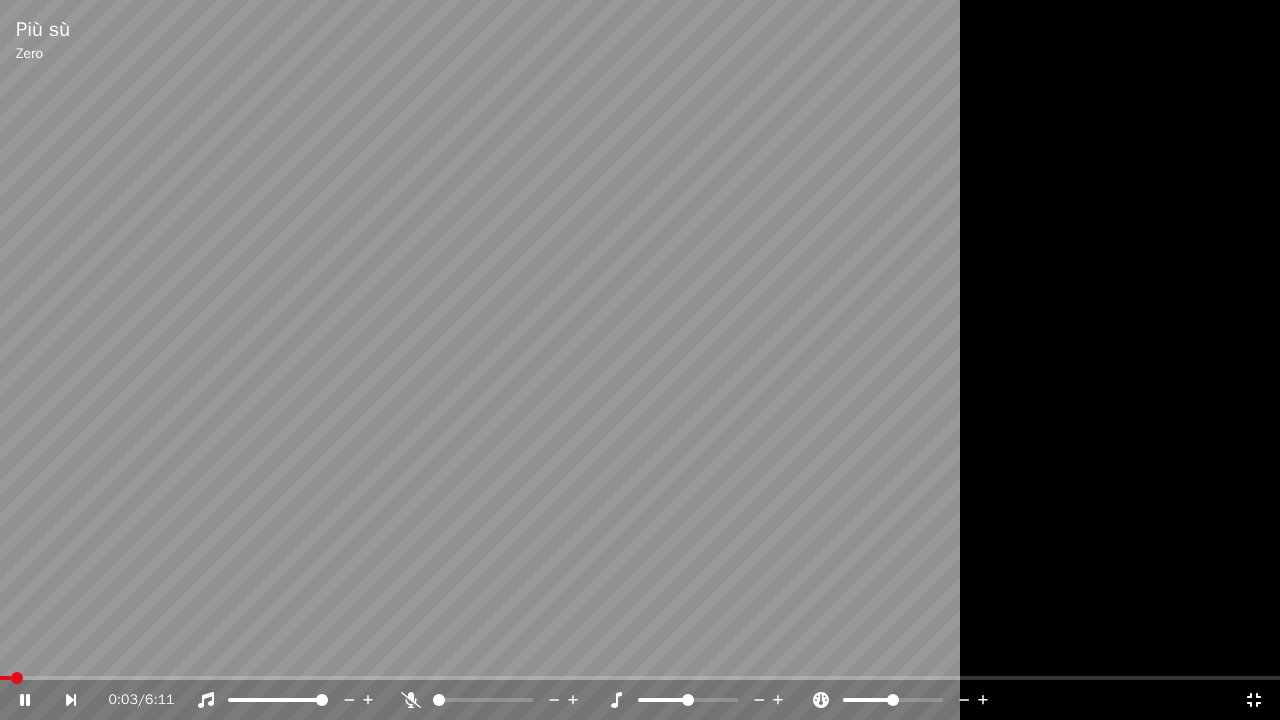 click at bounding box center [501, 700] 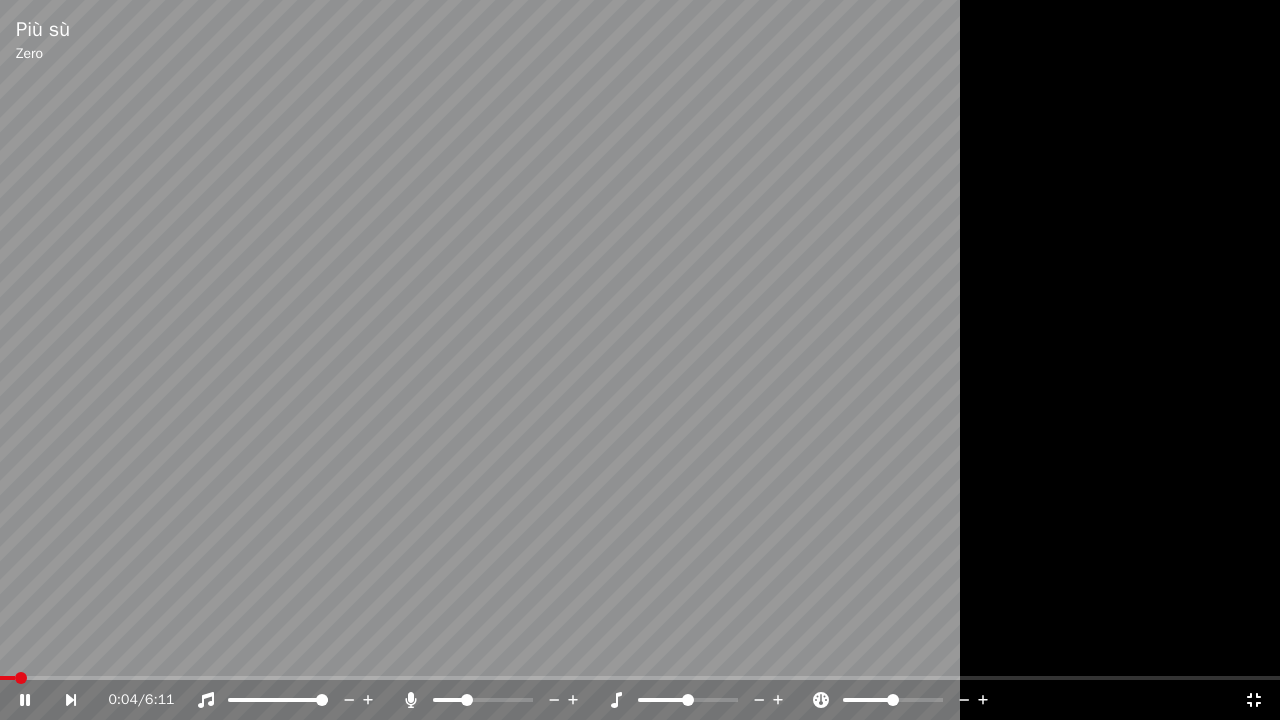 click at bounding box center (467, 700) 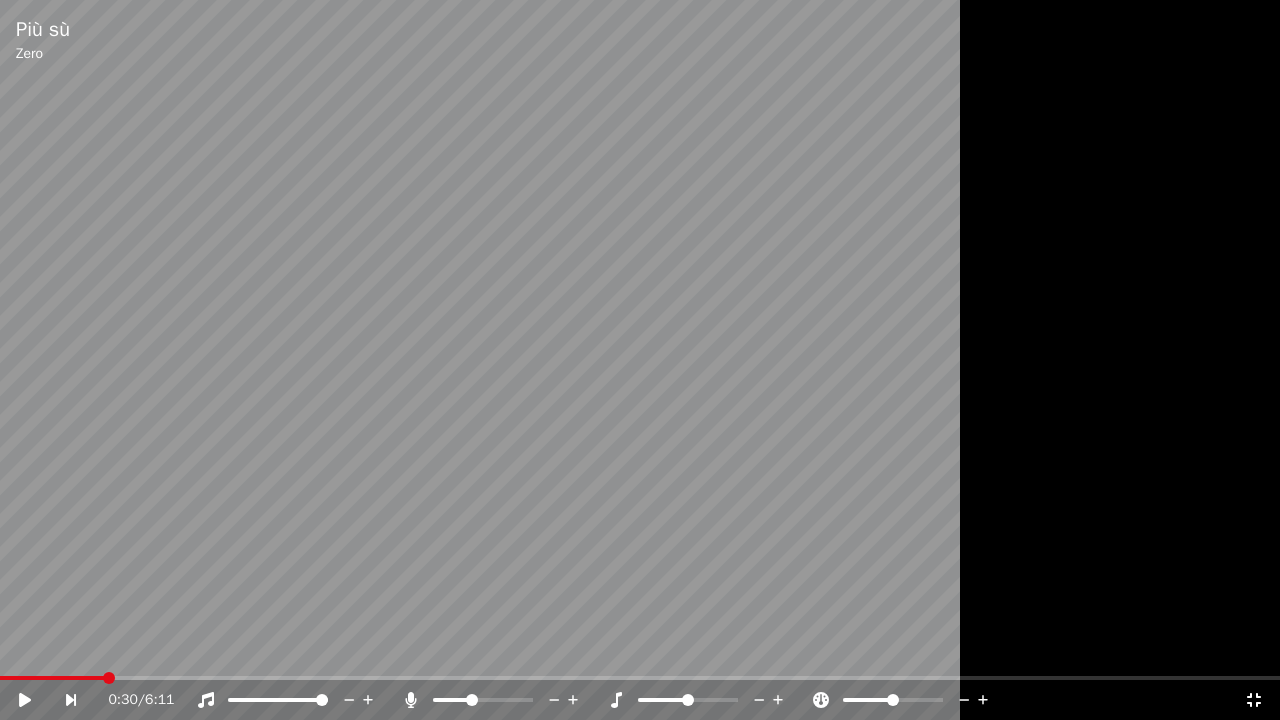 drag, startPoint x: 474, startPoint y: 692, endPoint x: 472, endPoint y: 676, distance: 16.124516 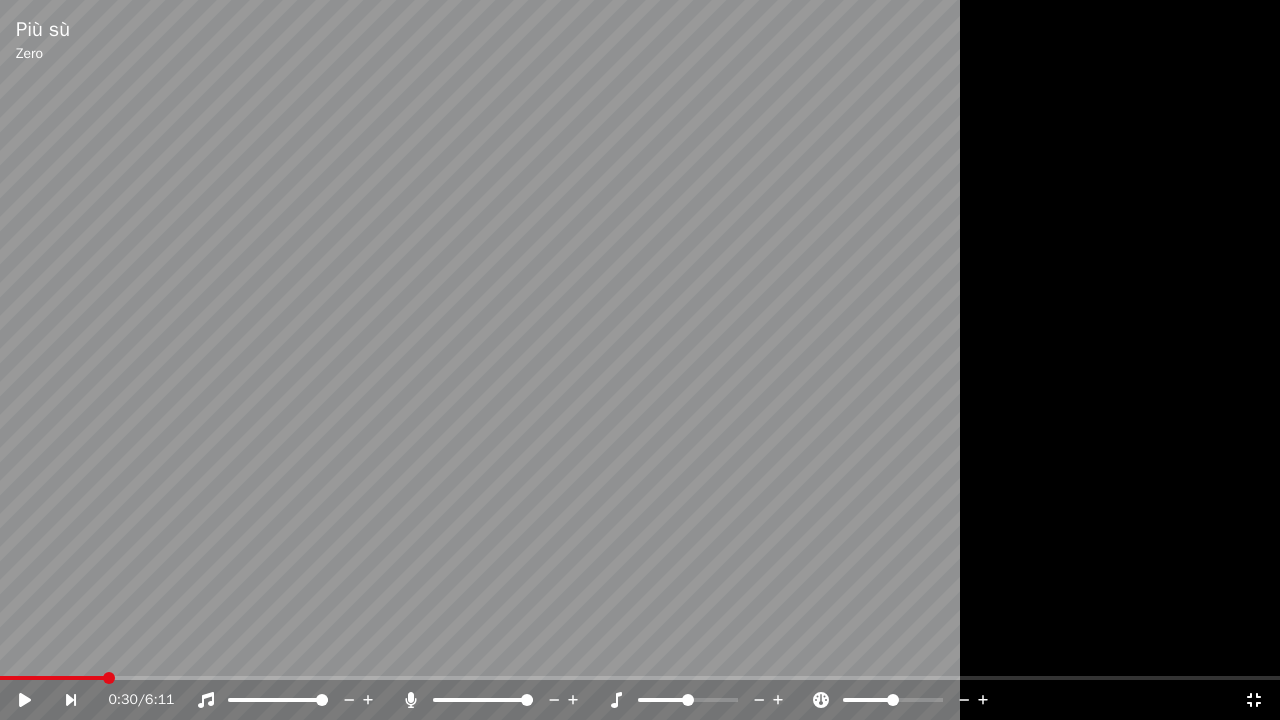 click at bounding box center [527, 700] 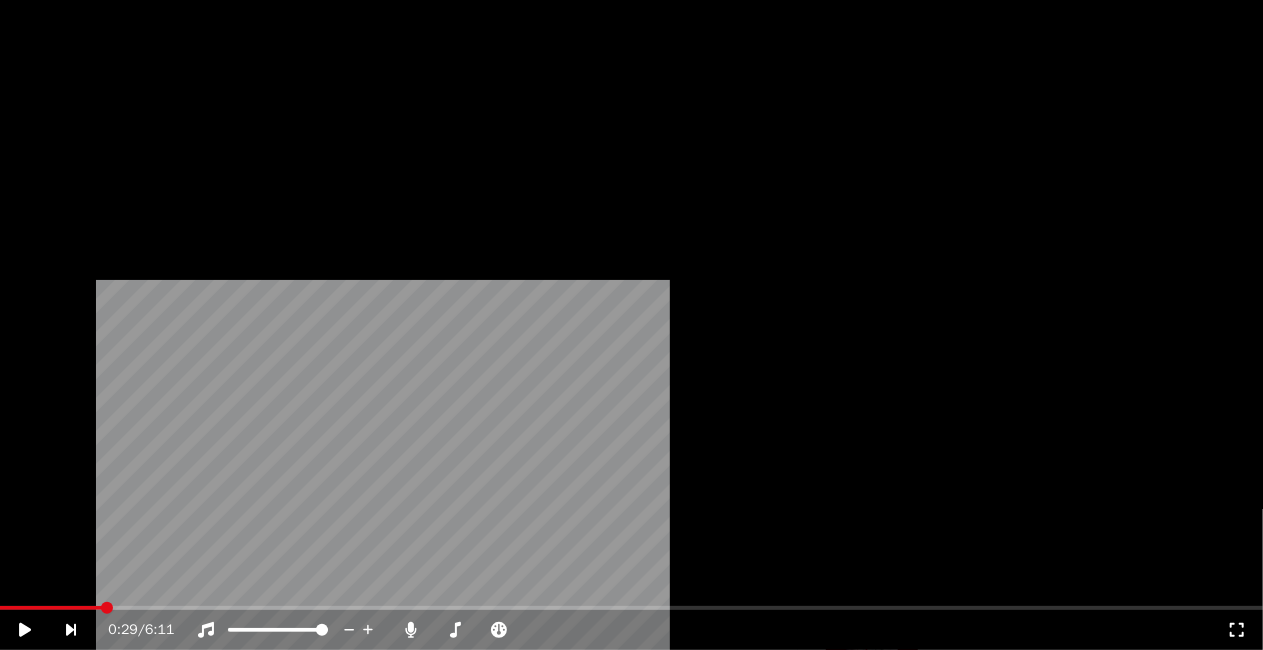 scroll, scrollTop: 0, scrollLeft: 0, axis: both 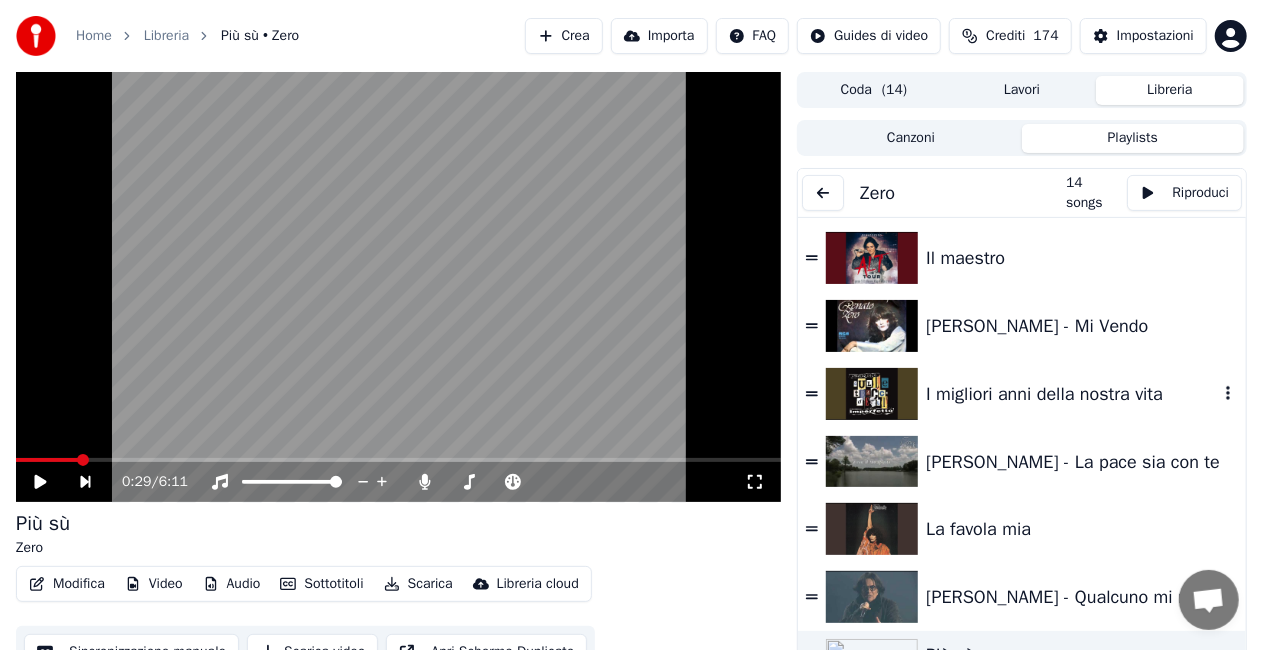 click on "I migliori anni della nostra vita" at bounding box center [1072, 394] 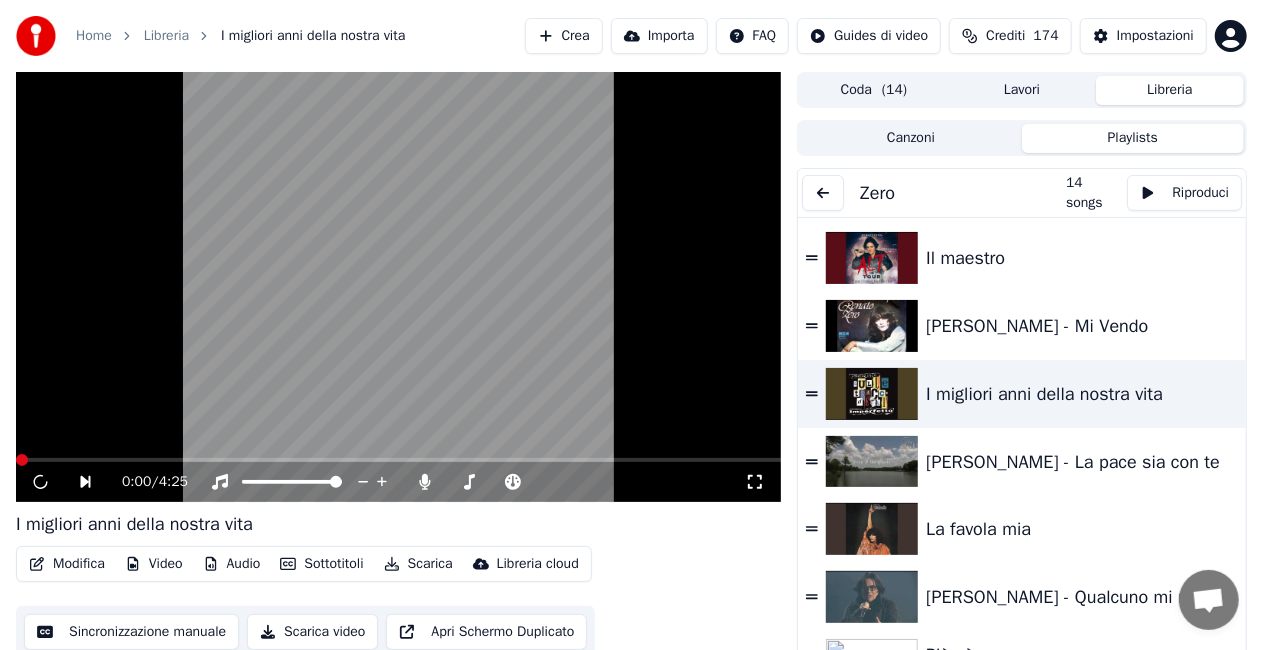 drag, startPoint x: 756, startPoint y: 488, endPoint x: 756, endPoint y: 510, distance: 22 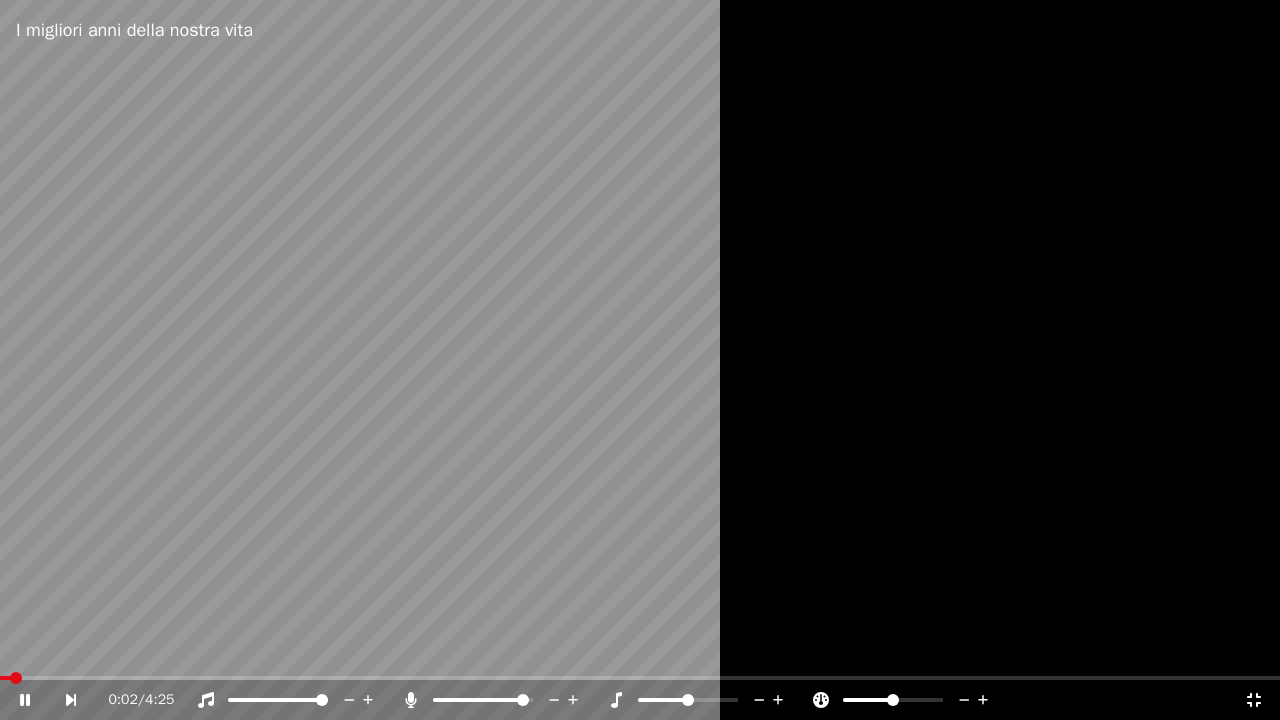 click 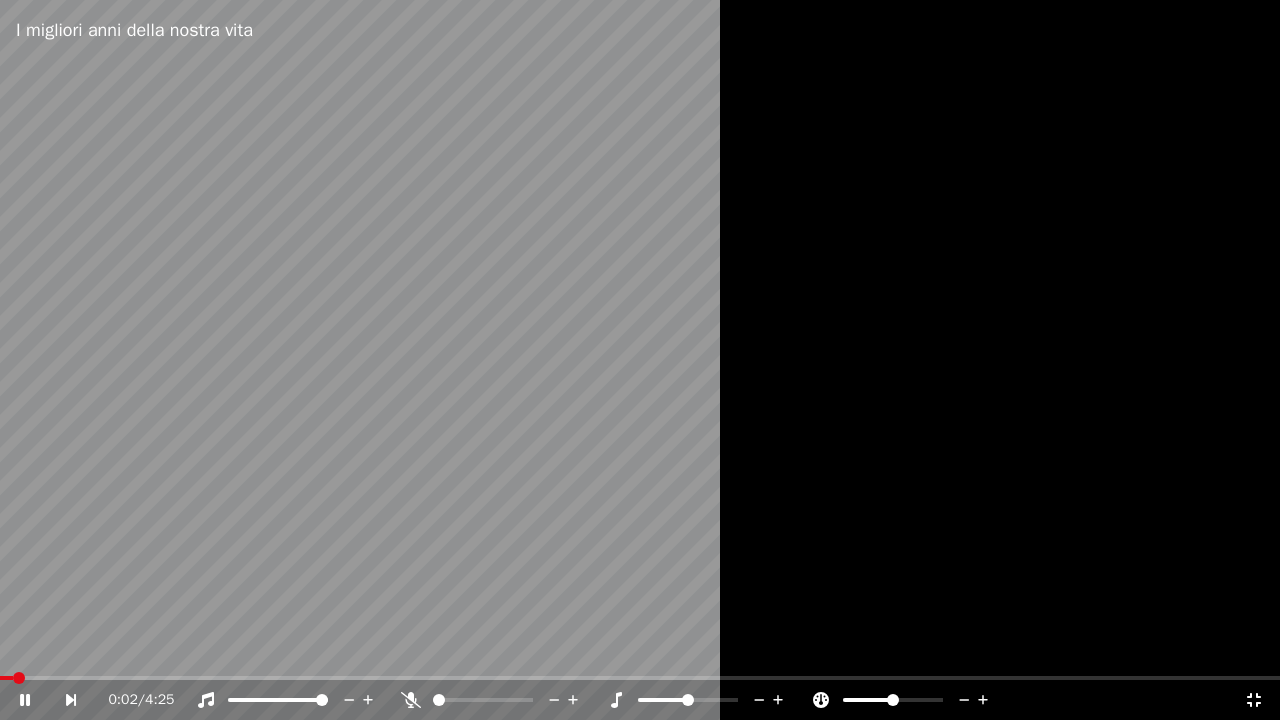 click at bounding box center (640, 360) 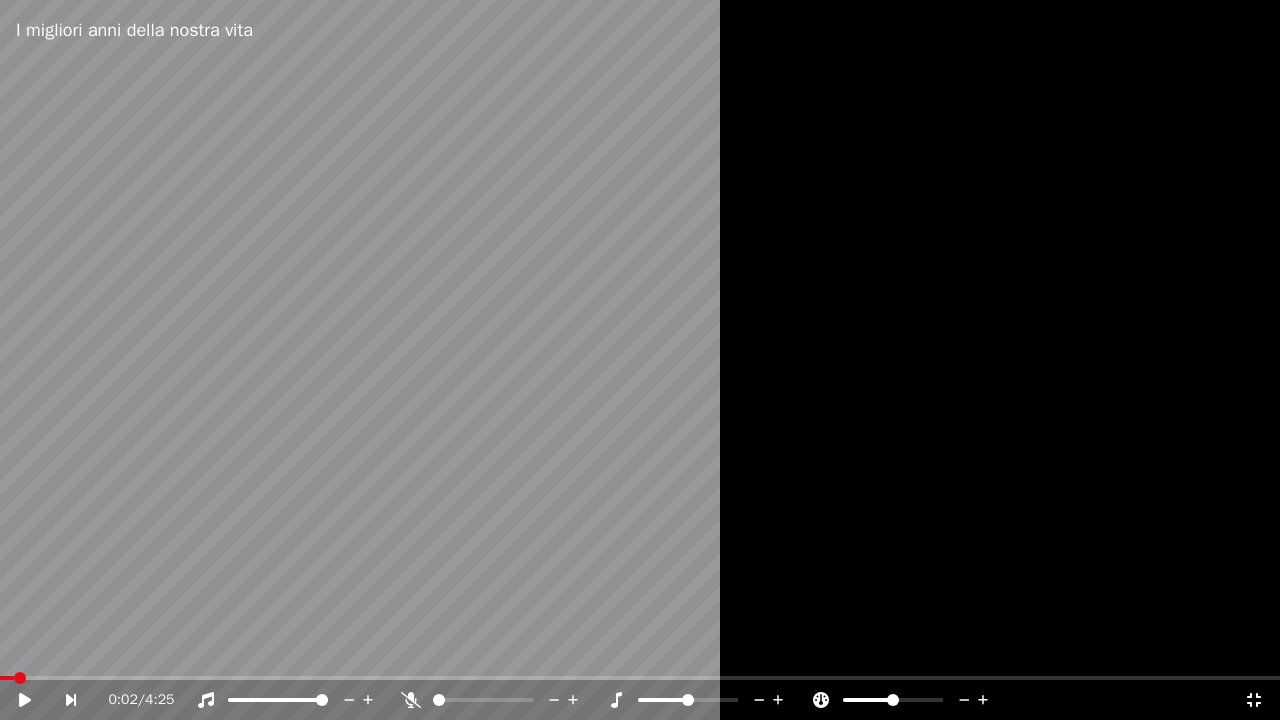 click 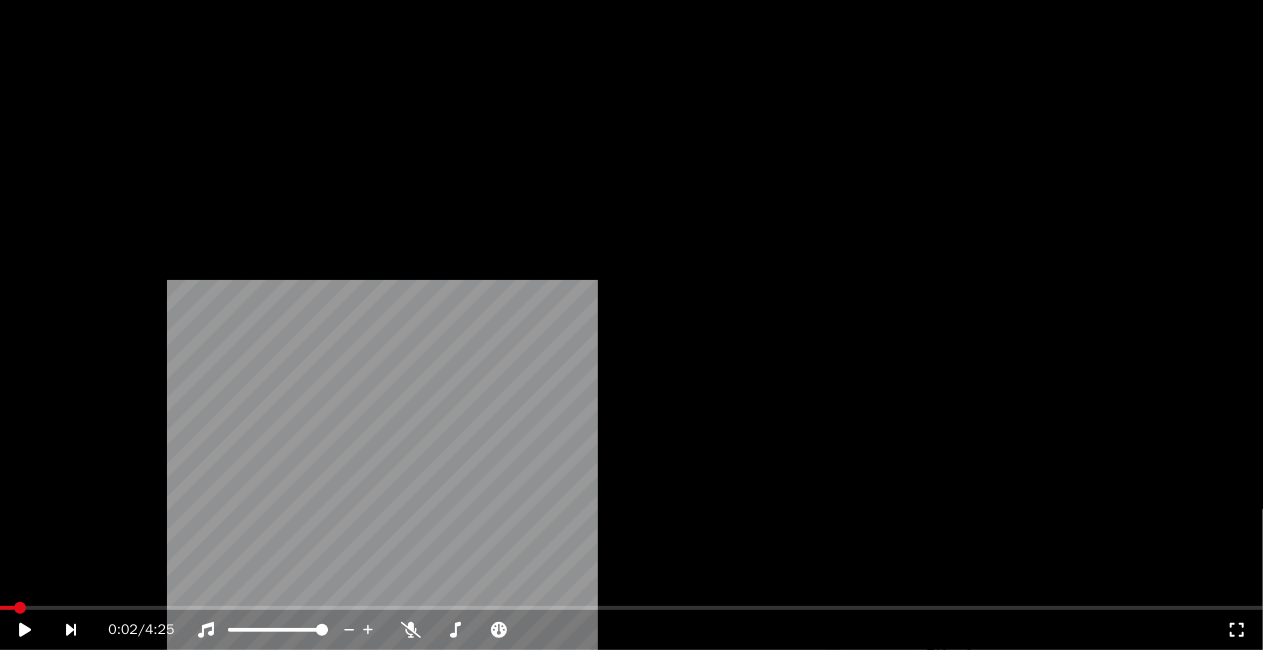 scroll, scrollTop: 478, scrollLeft: 0, axis: vertical 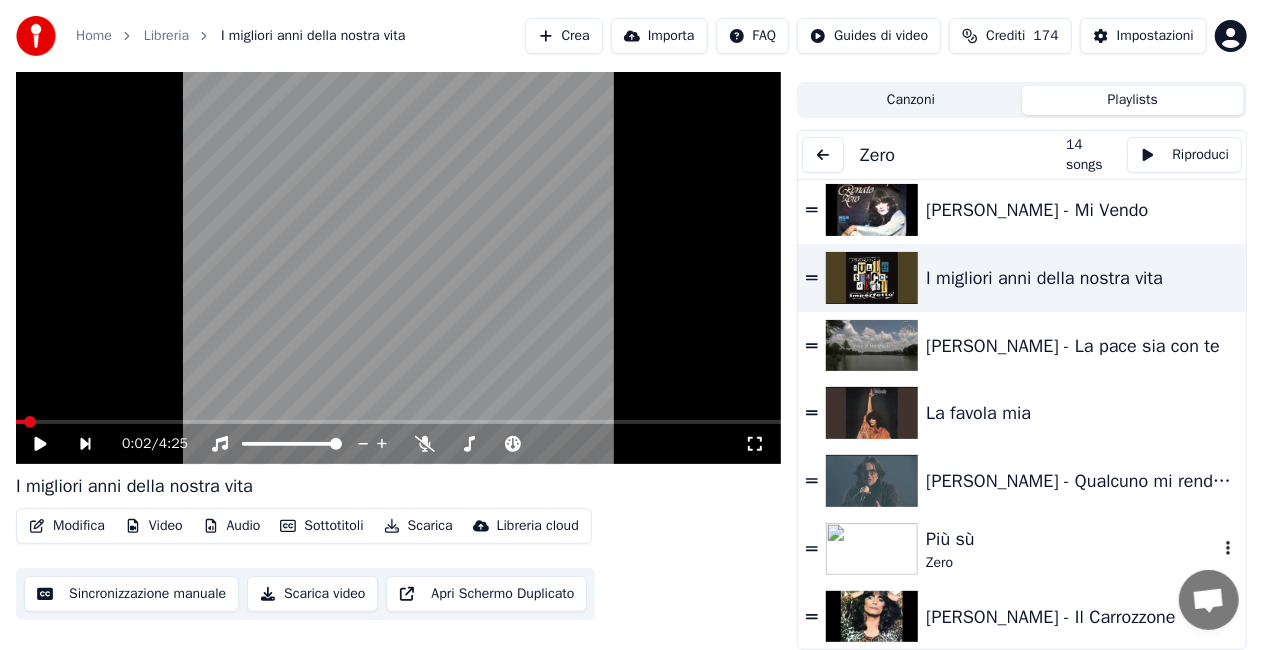 click on "Più sù" at bounding box center [1072, 539] 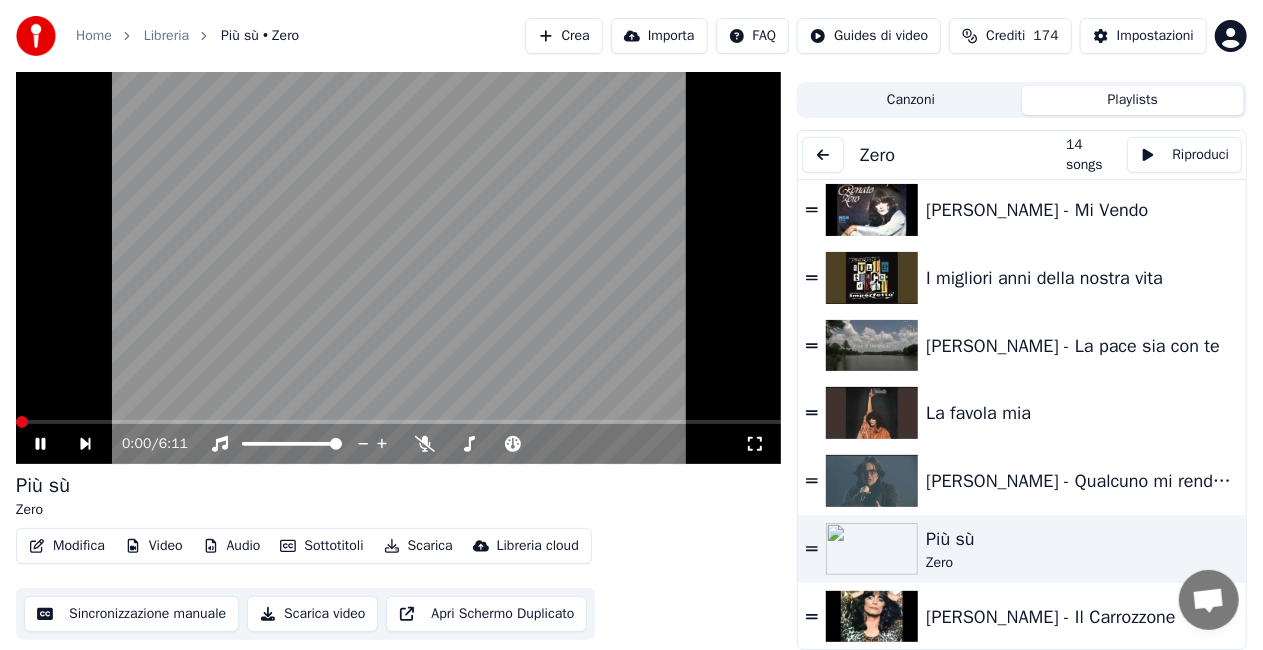 click 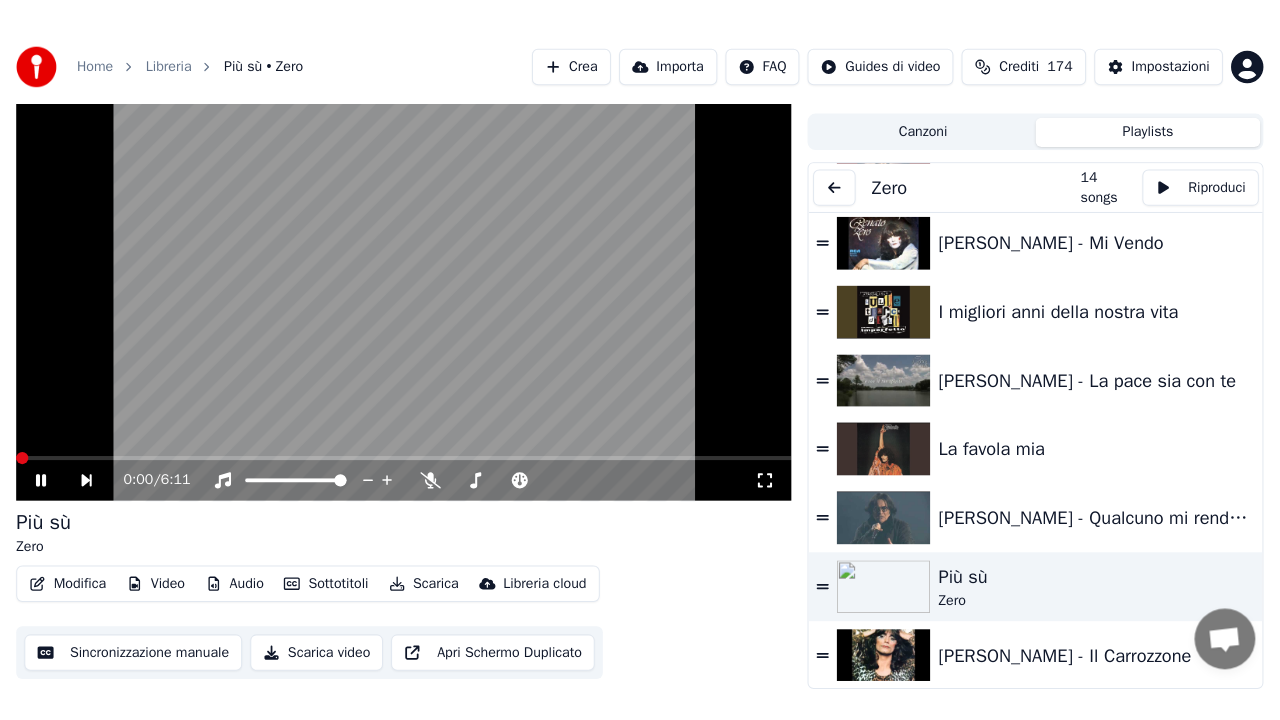 scroll, scrollTop: 24, scrollLeft: 0, axis: vertical 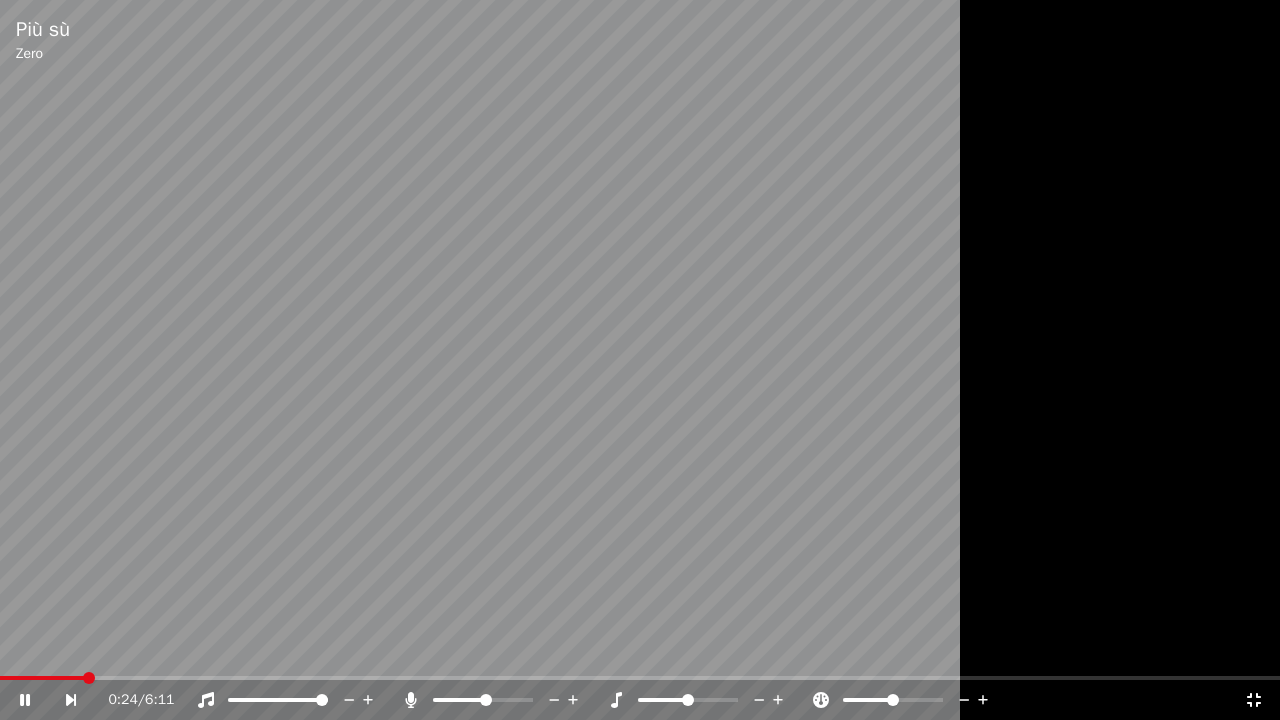 click at bounding box center [486, 700] 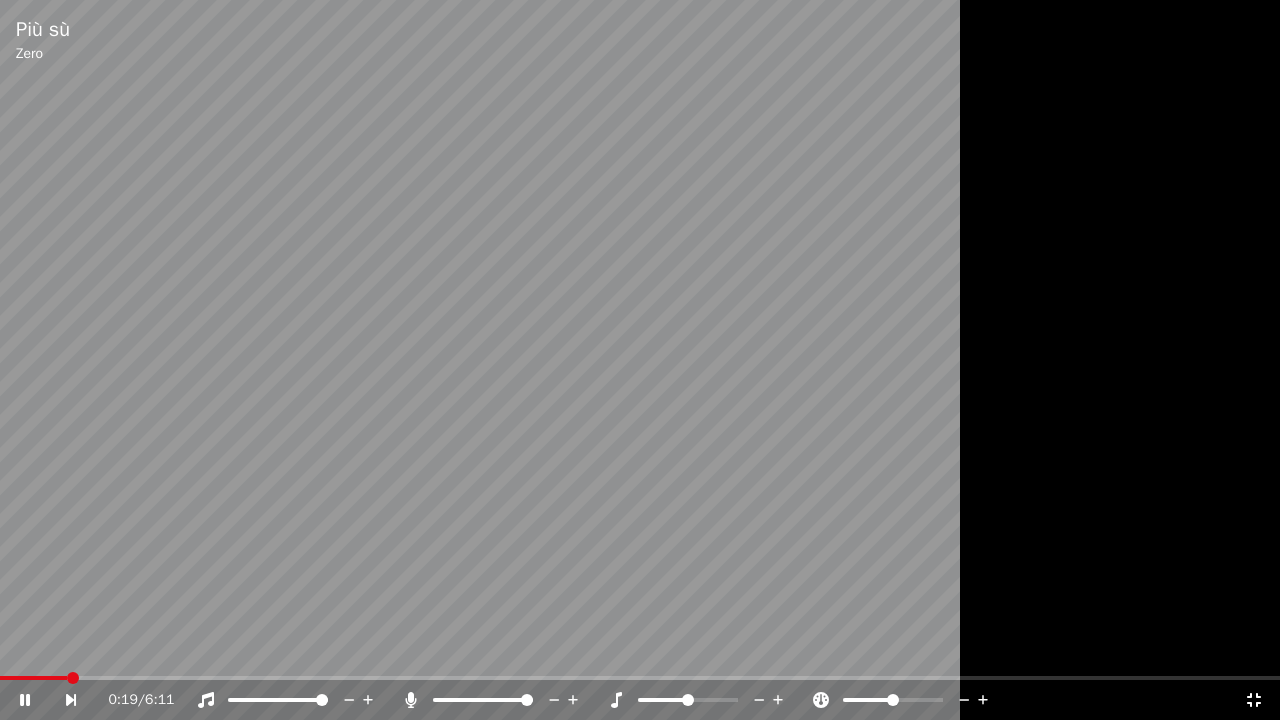 click at bounding box center [527, 700] 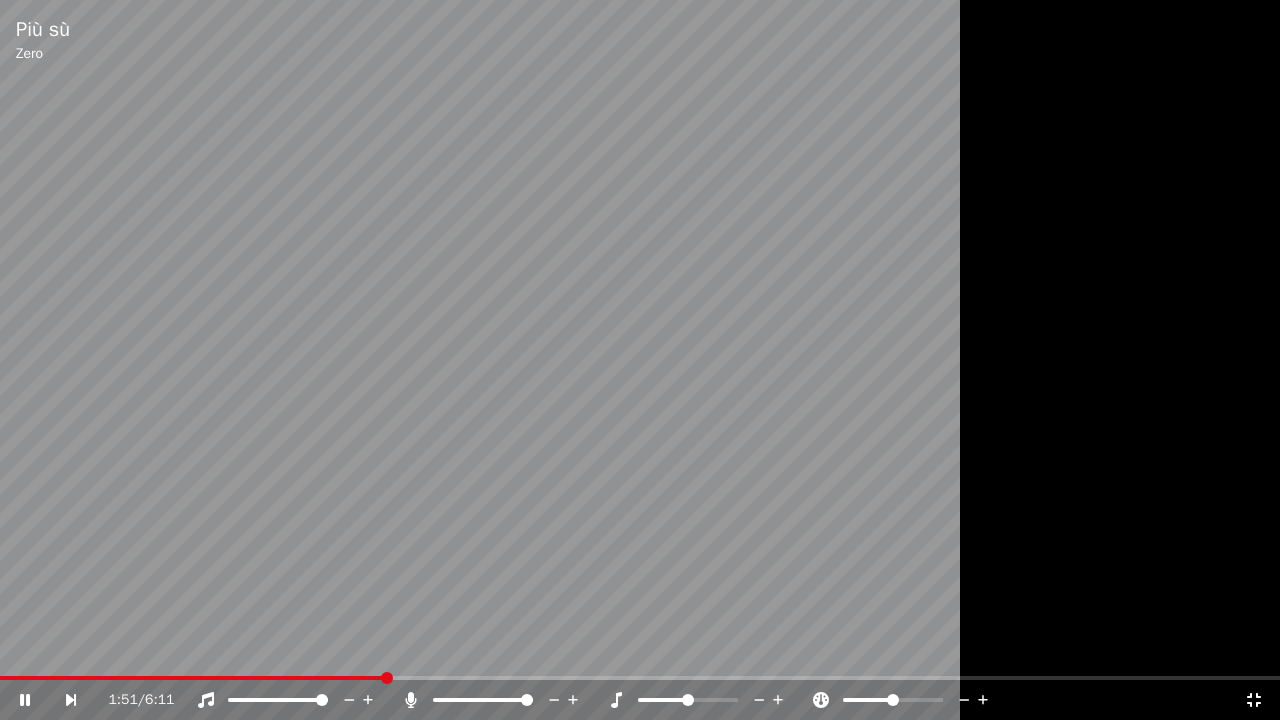click 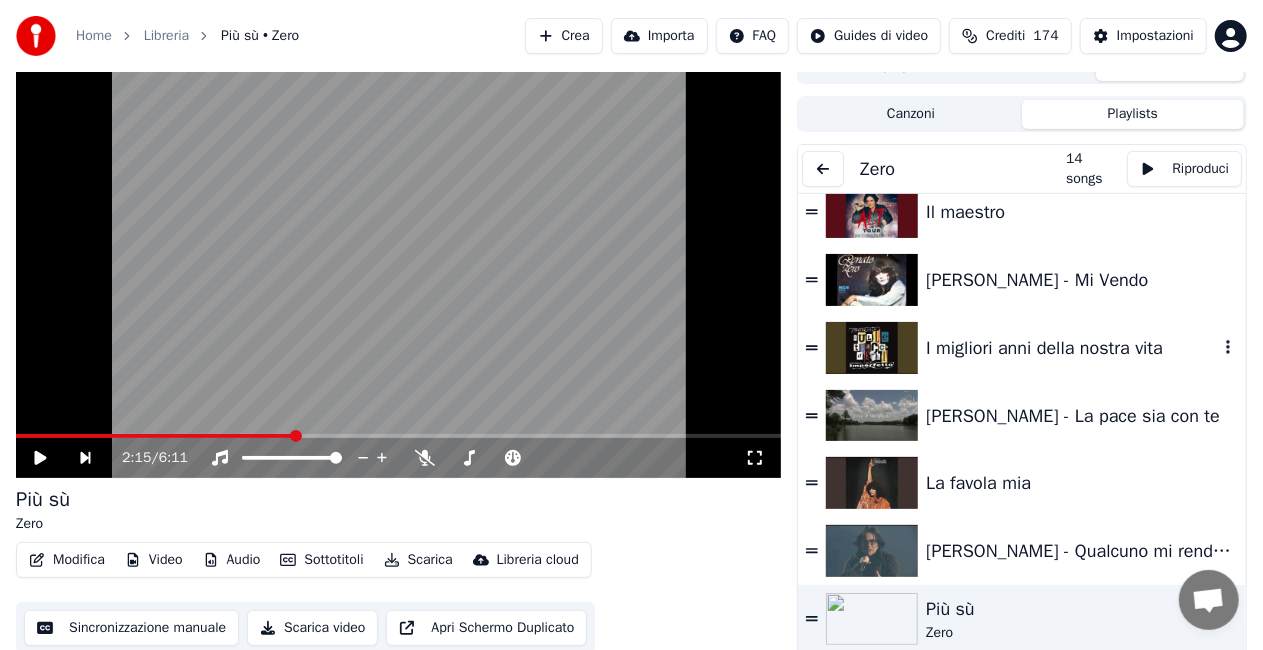 click on "I migliori anni della nostra vita" at bounding box center [1072, 348] 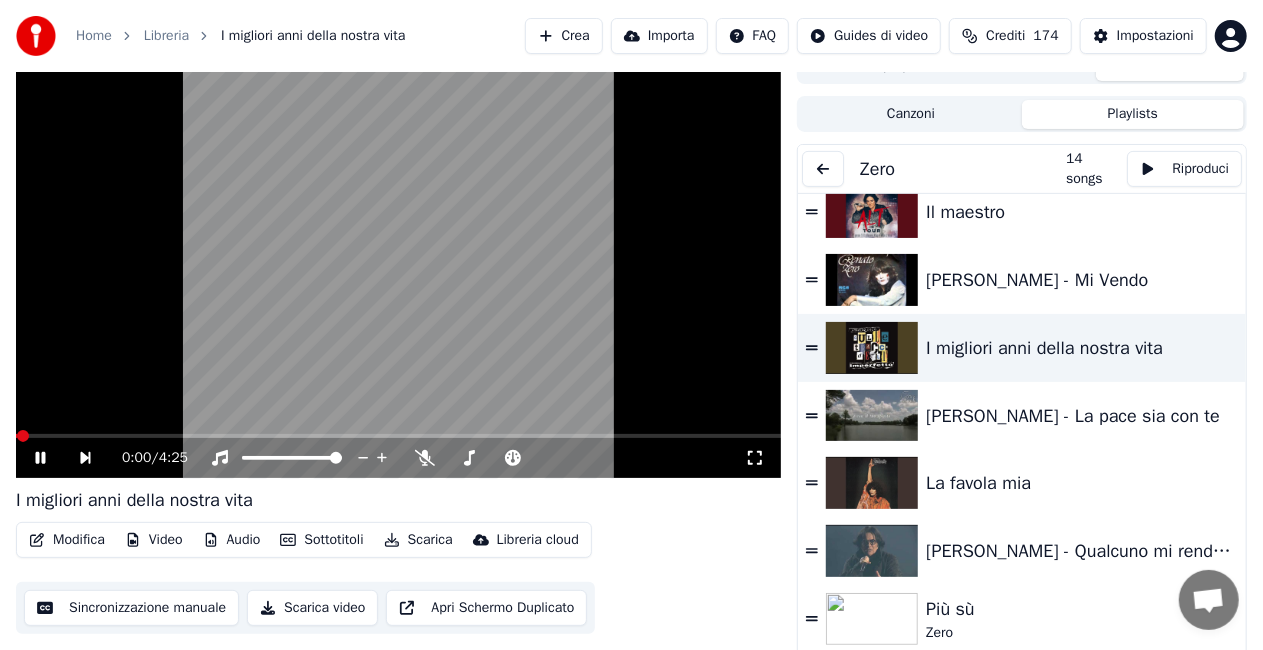 click 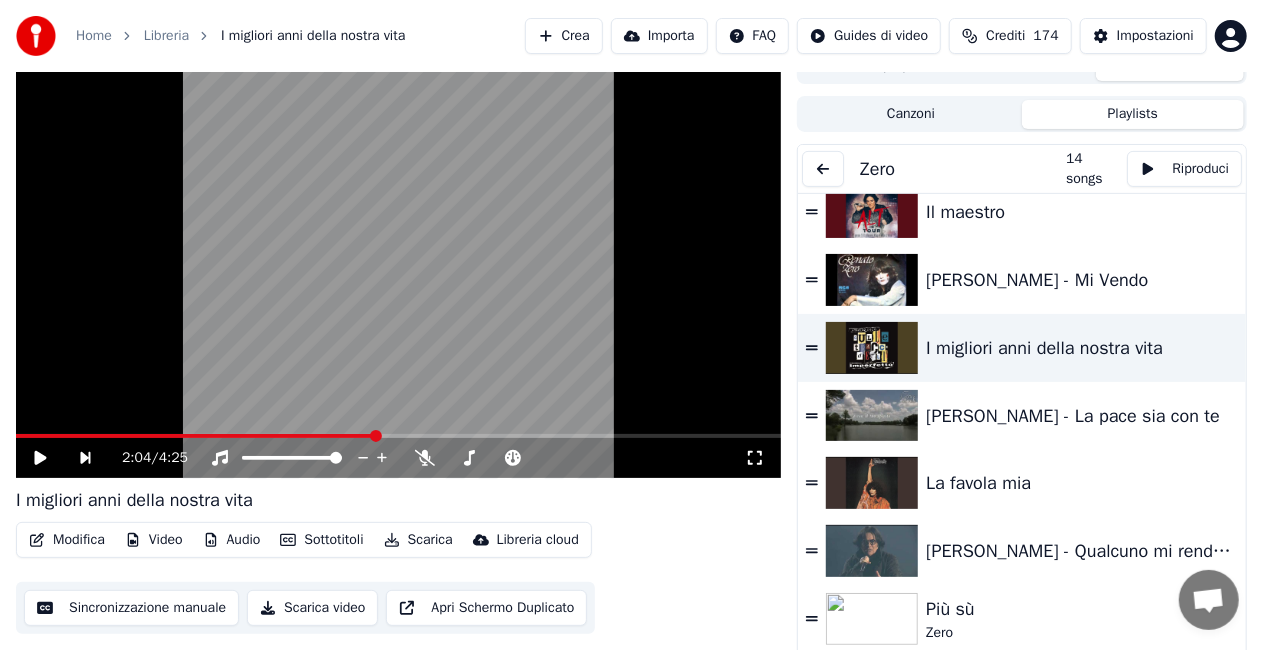 click at bounding box center [823, 169] 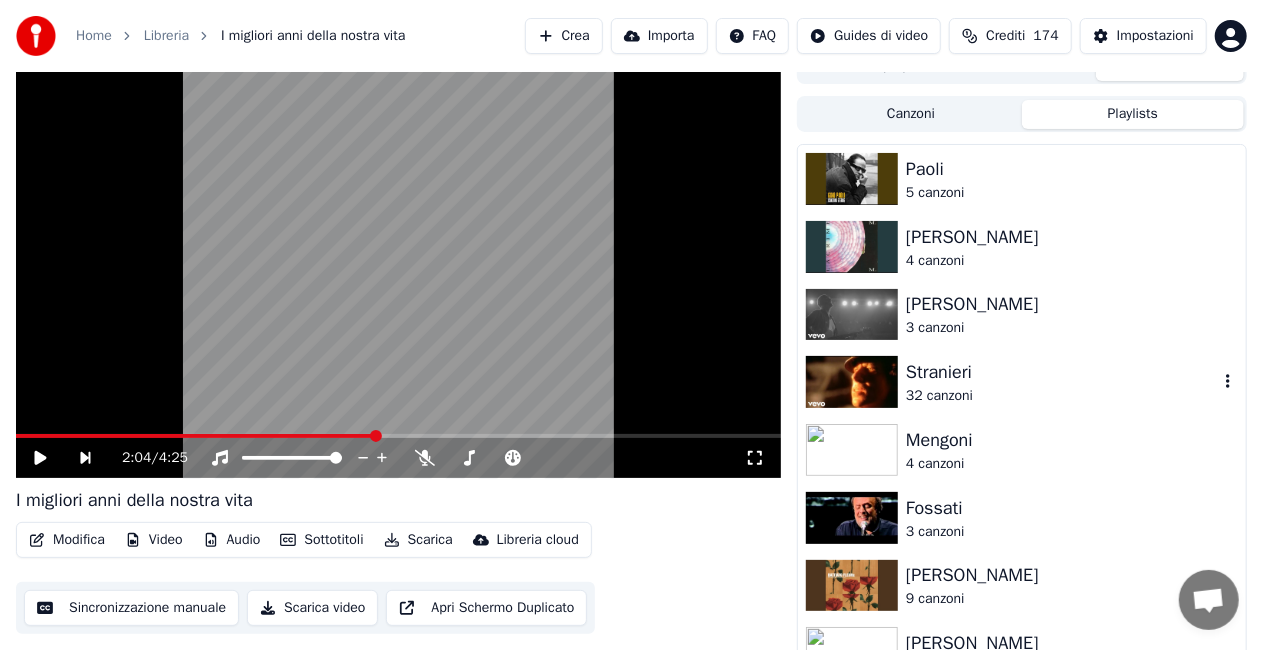 scroll, scrollTop: 200, scrollLeft: 0, axis: vertical 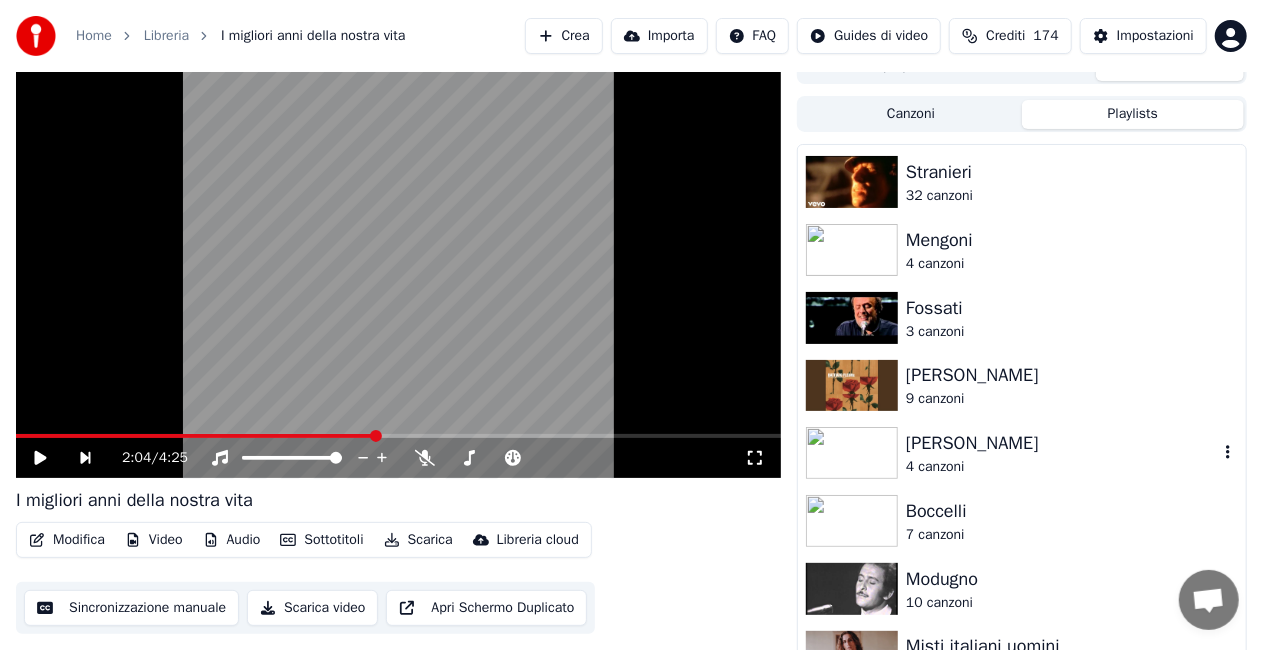 click on "[PERSON_NAME]" at bounding box center [1062, 443] 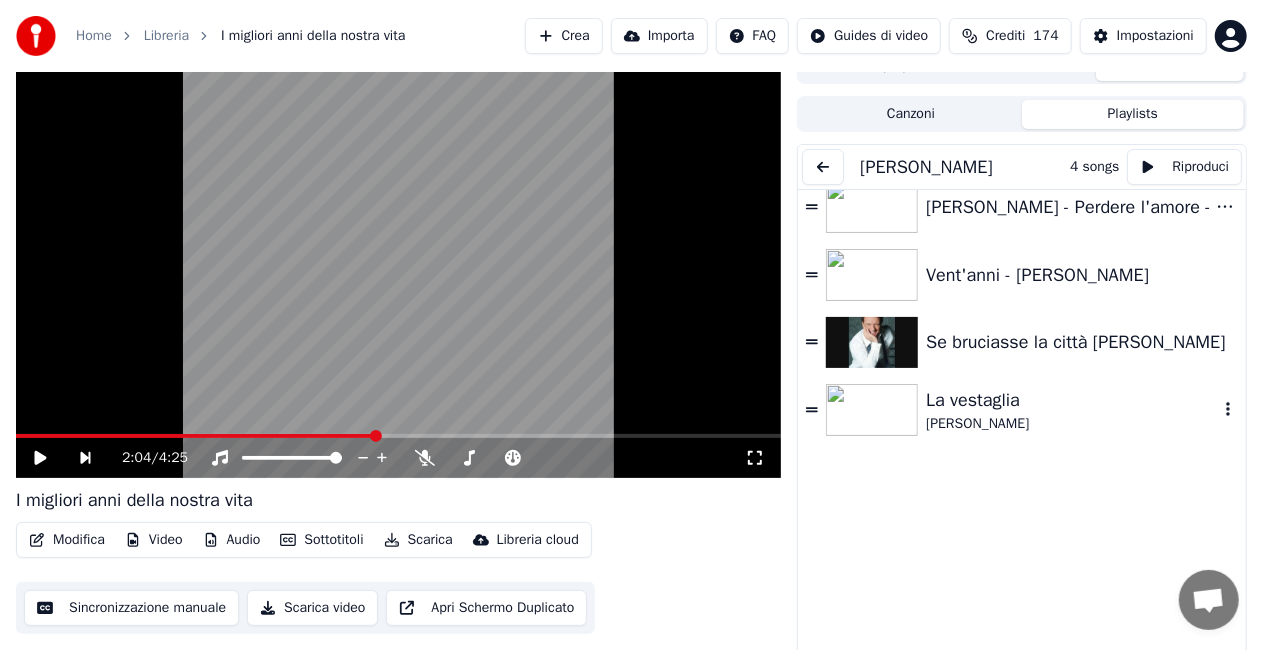 scroll, scrollTop: 0, scrollLeft: 0, axis: both 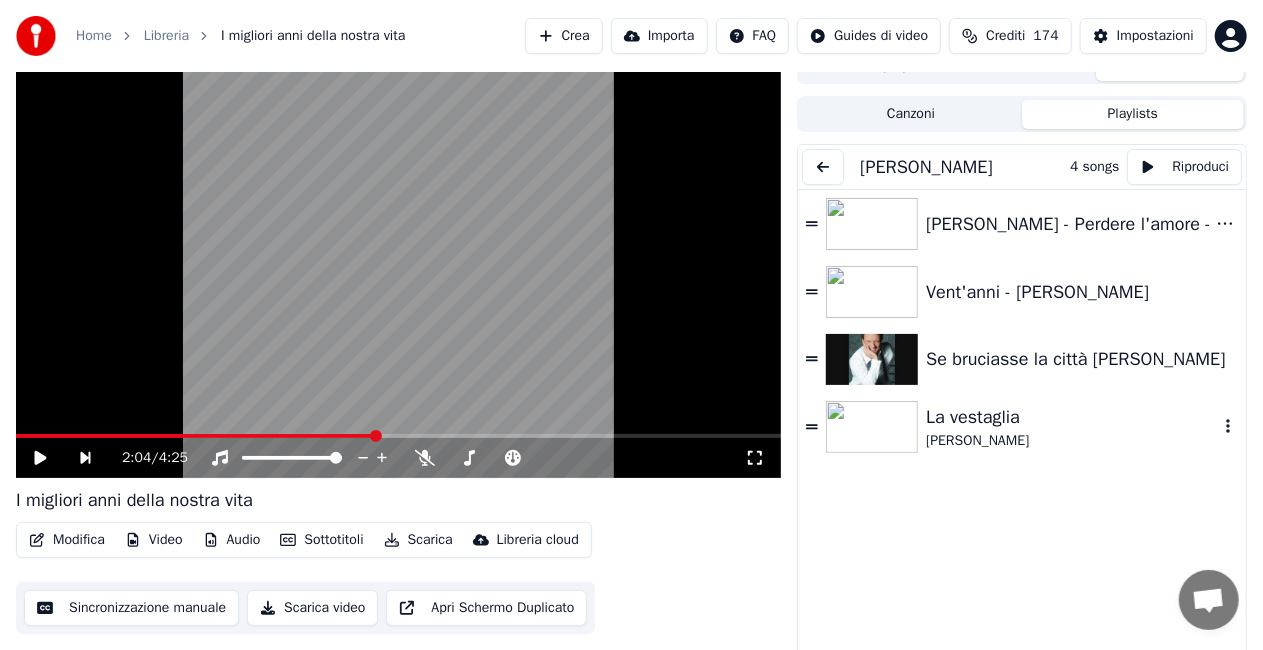 click on "La vestaglia" at bounding box center (1072, 417) 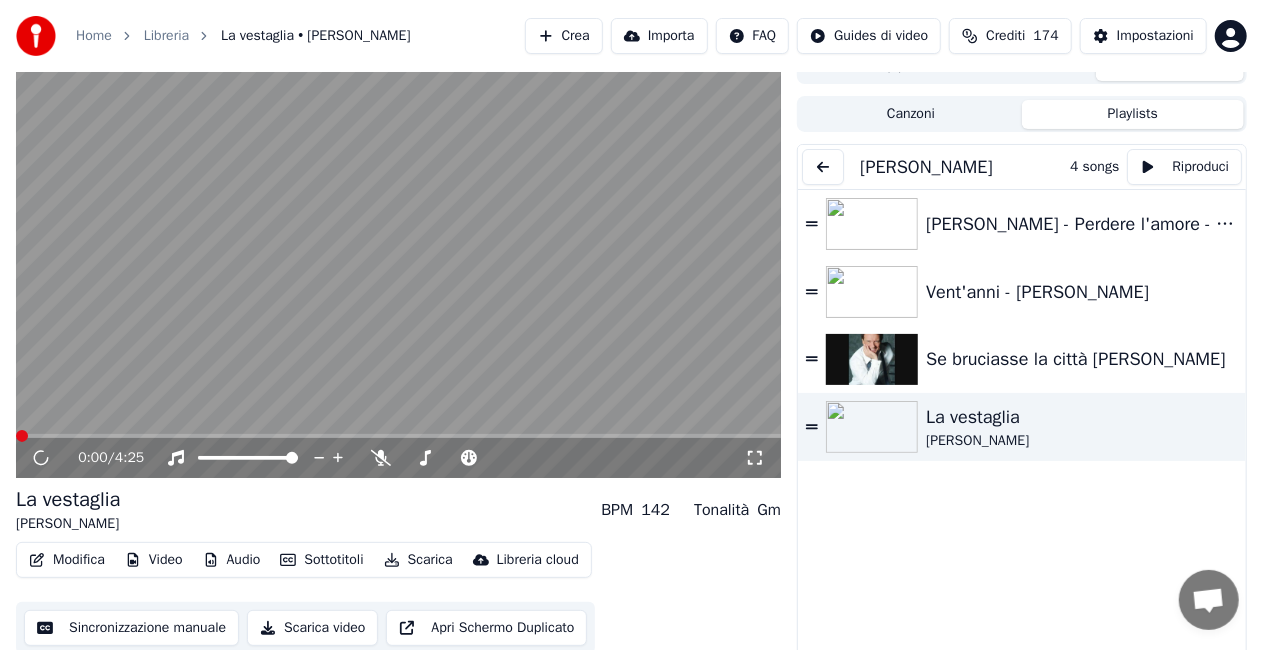 click 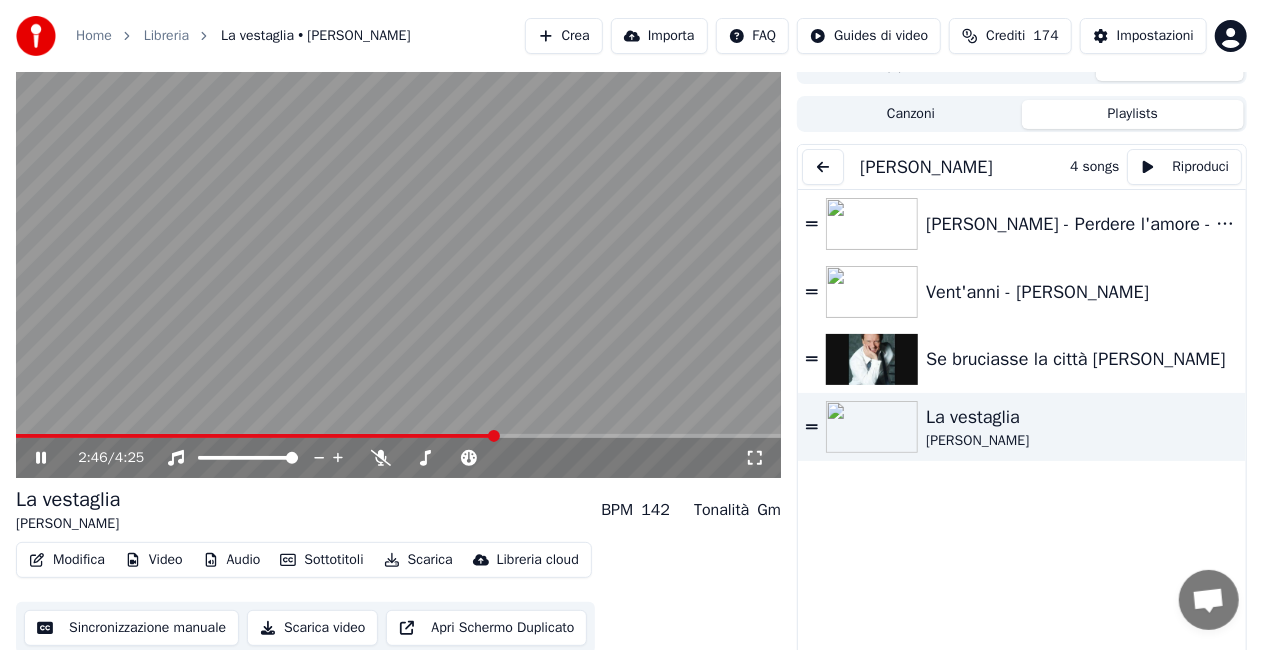 click at bounding box center (398, 263) 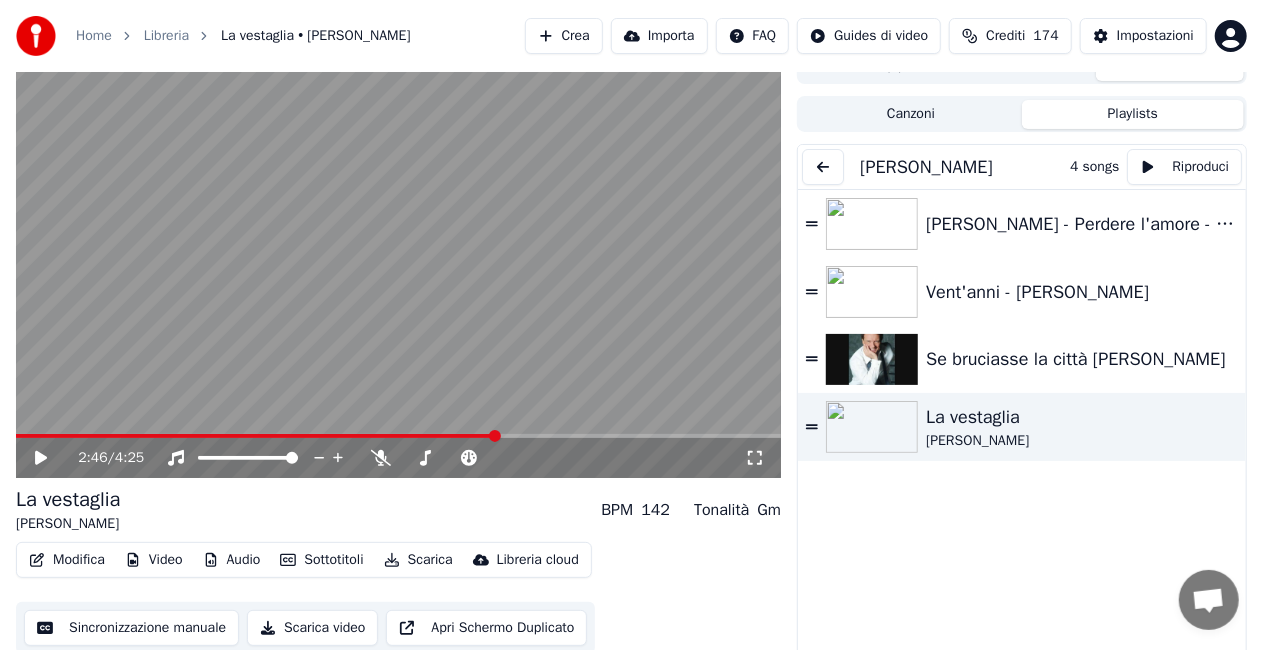 click at bounding box center (823, 167) 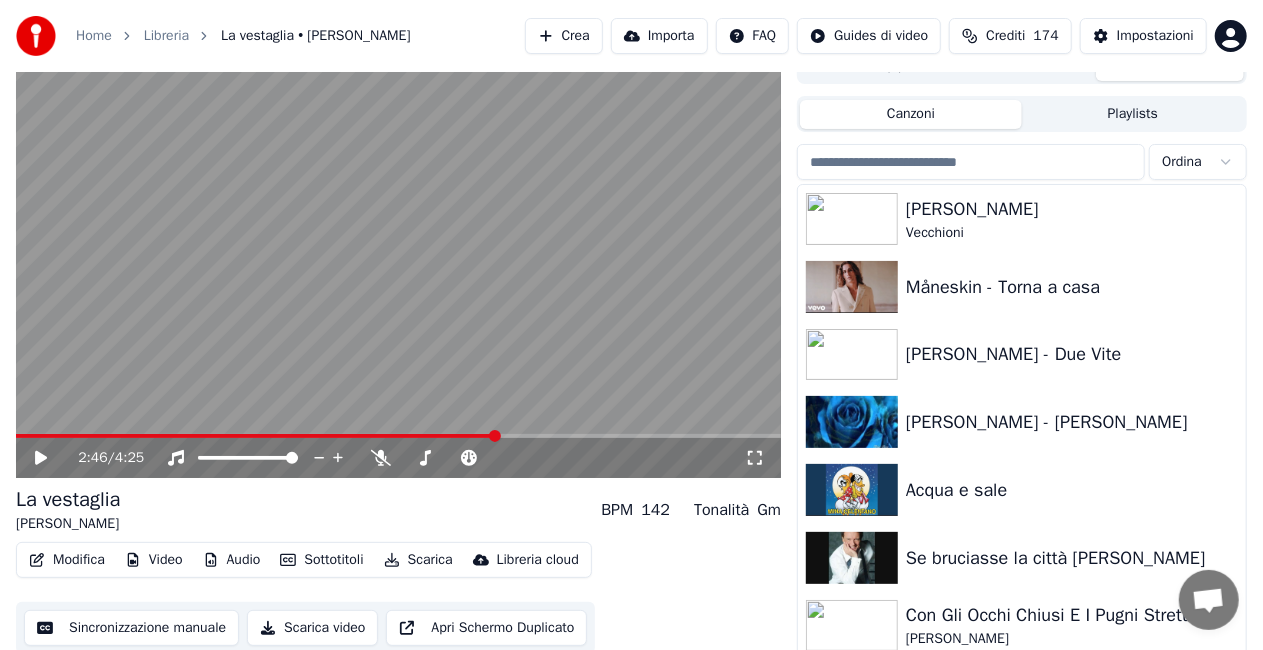 click on "Canzoni" at bounding box center [911, 114] 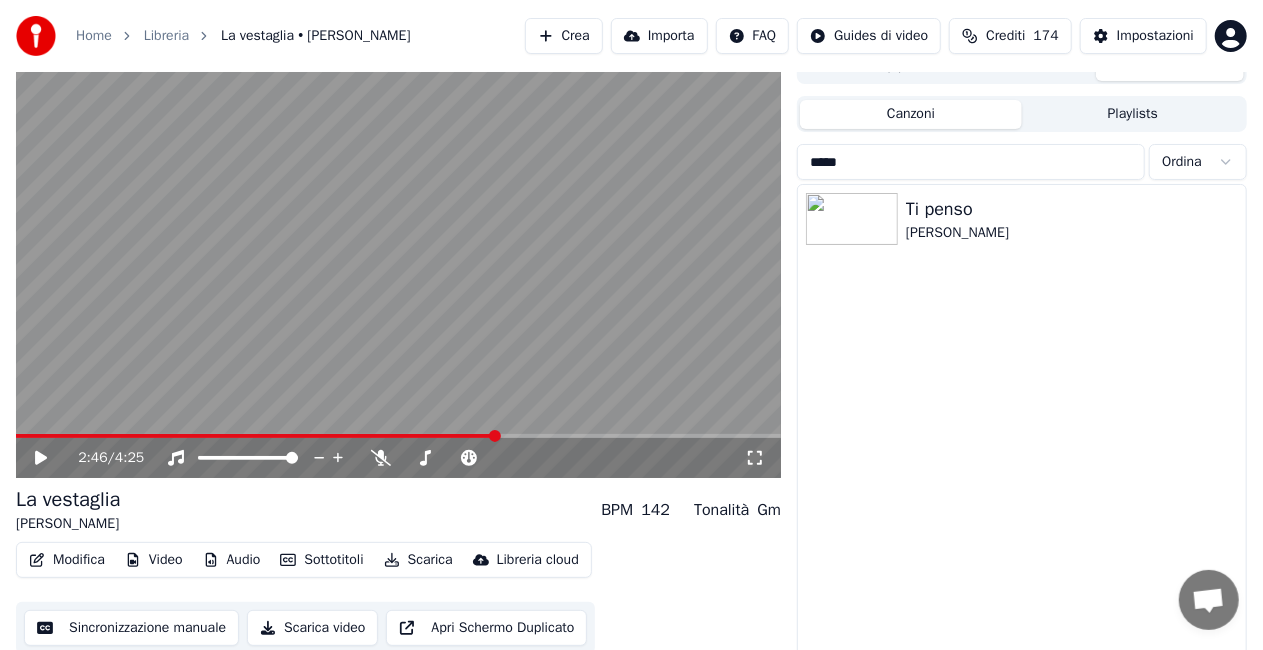 type on "*****" 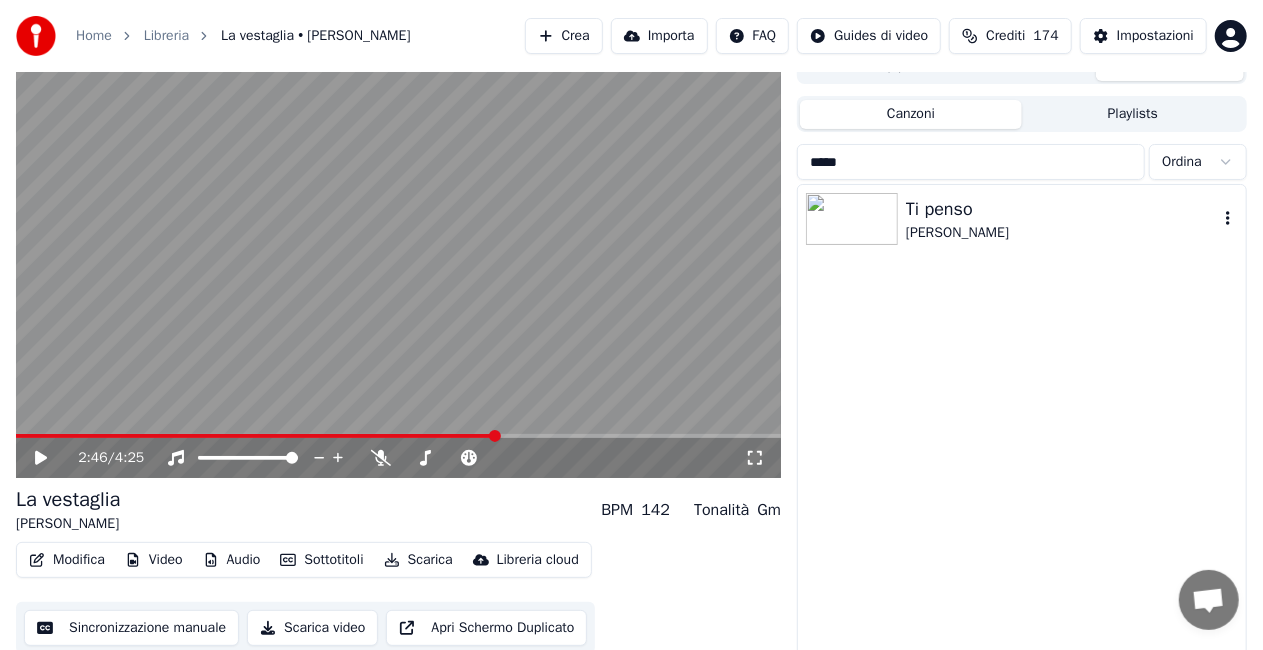 click on "[PERSON_NAME]" at bounding box center (1062, 233) 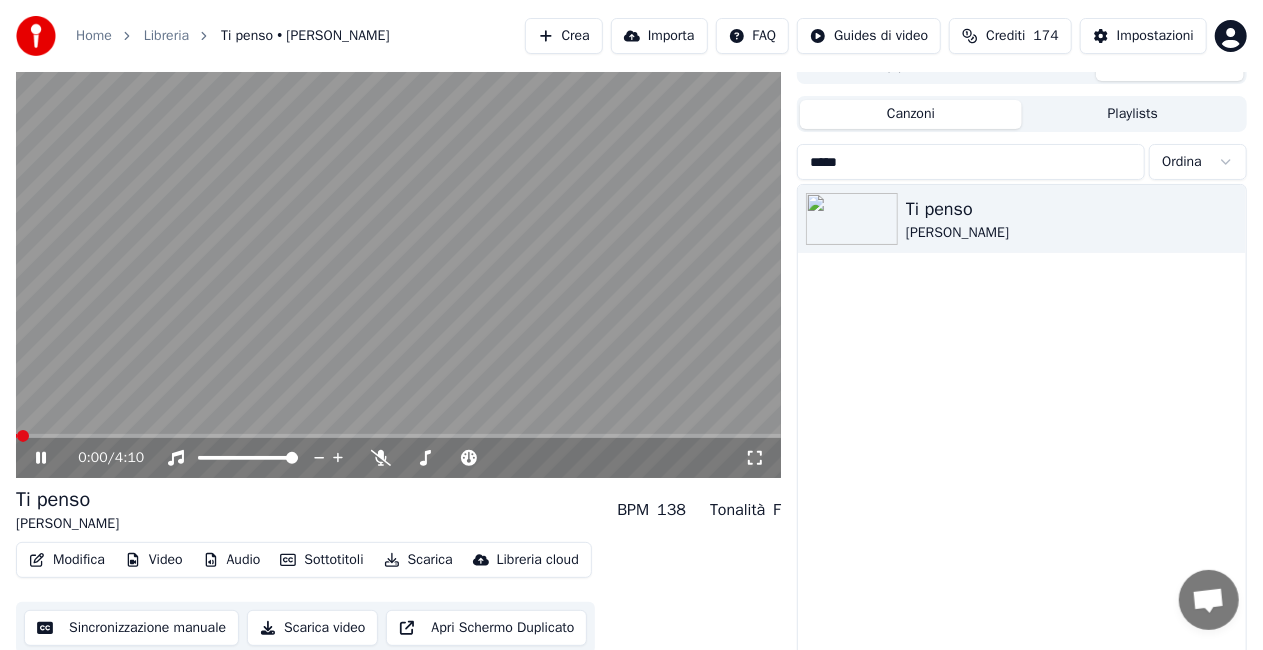 click 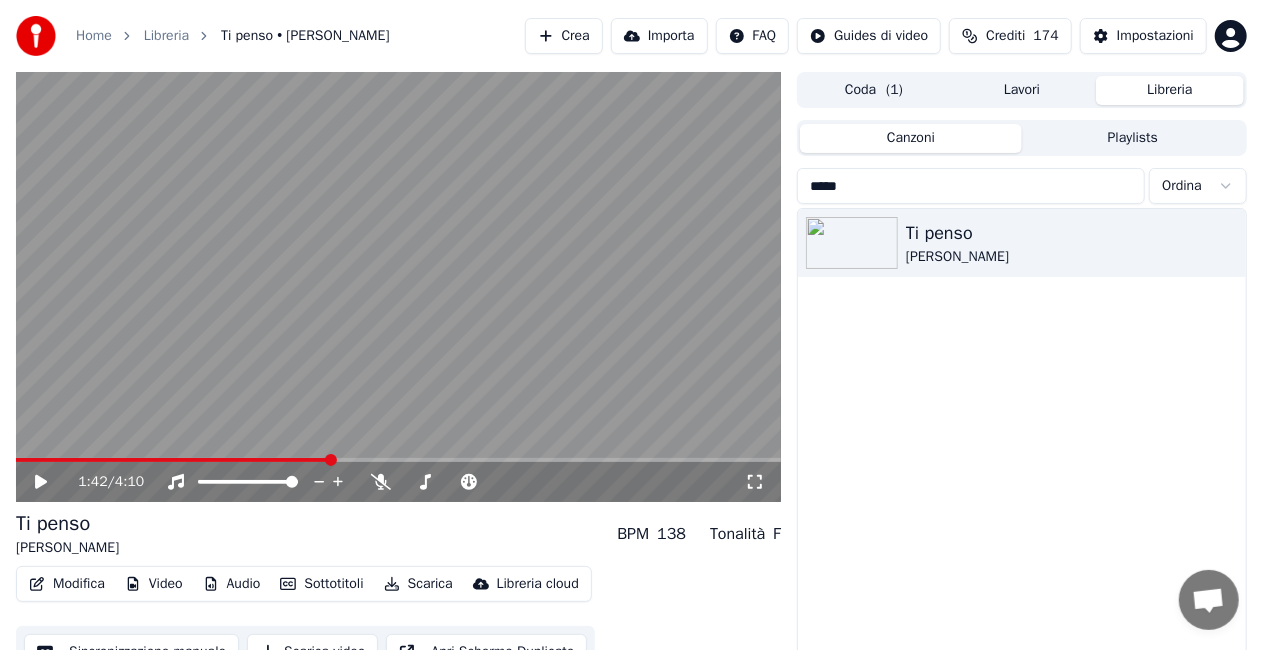 click on "*****" at bounding box center [971, 186] 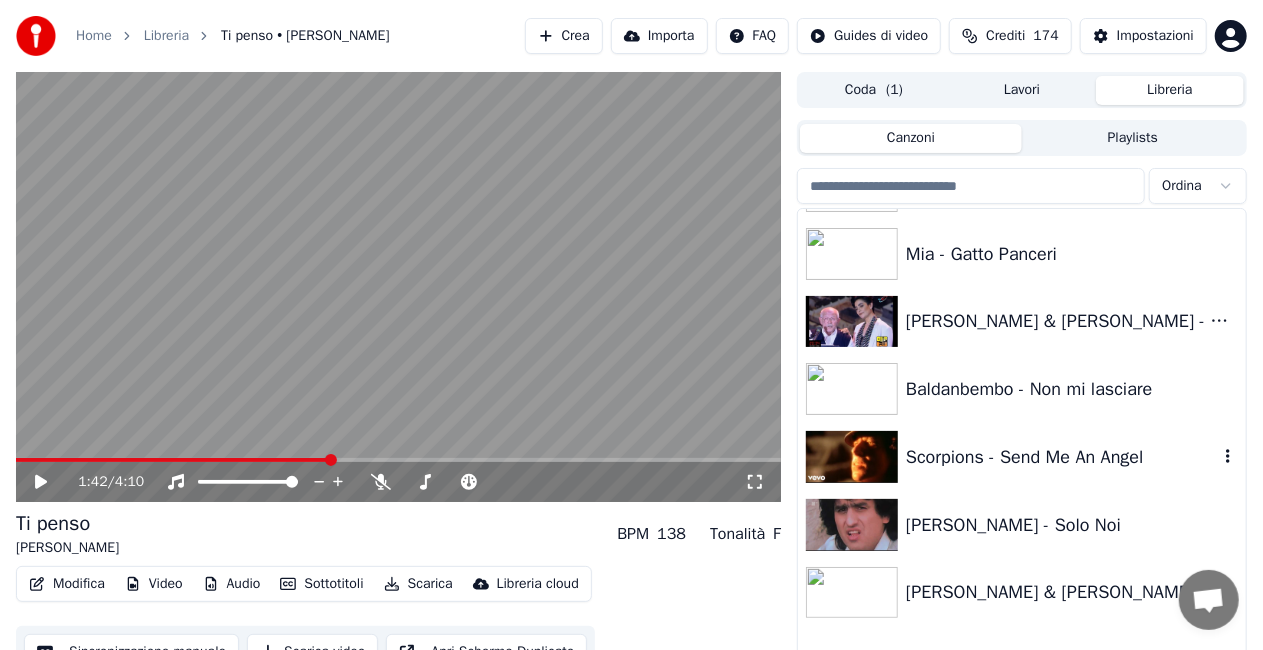 scroll, scrollTop: 0, scrollLeft: 0, axis: both 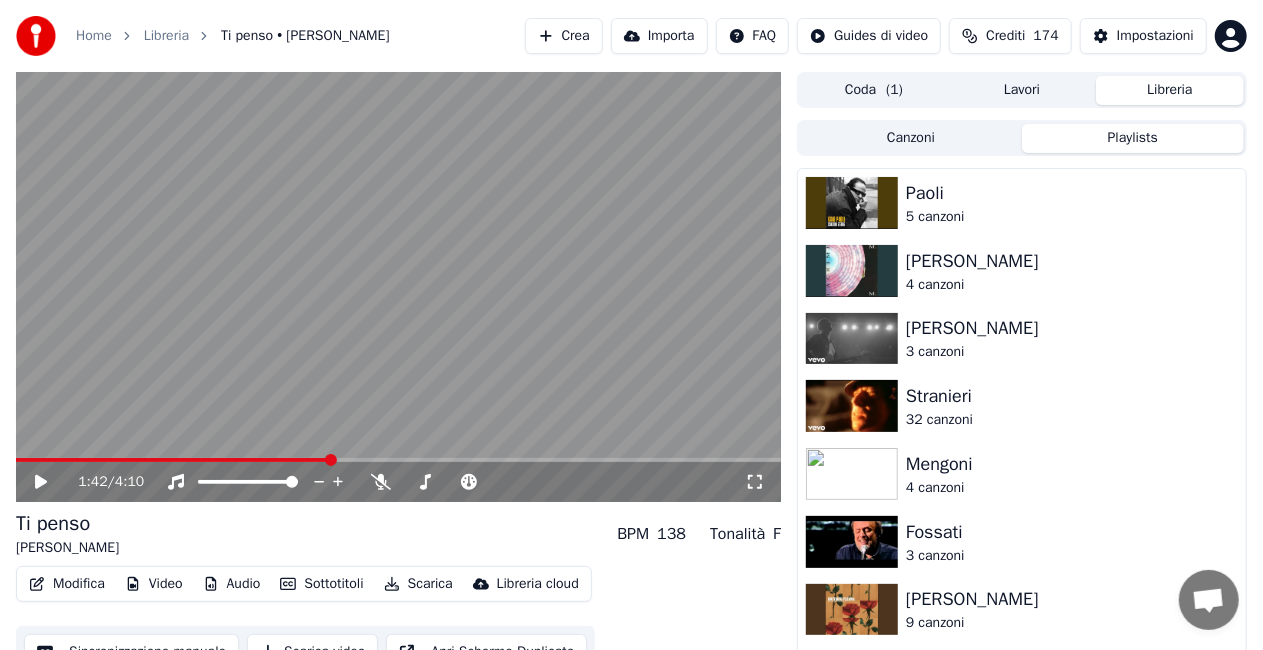 click on "Playlists" at bounding box center (1133, 138) 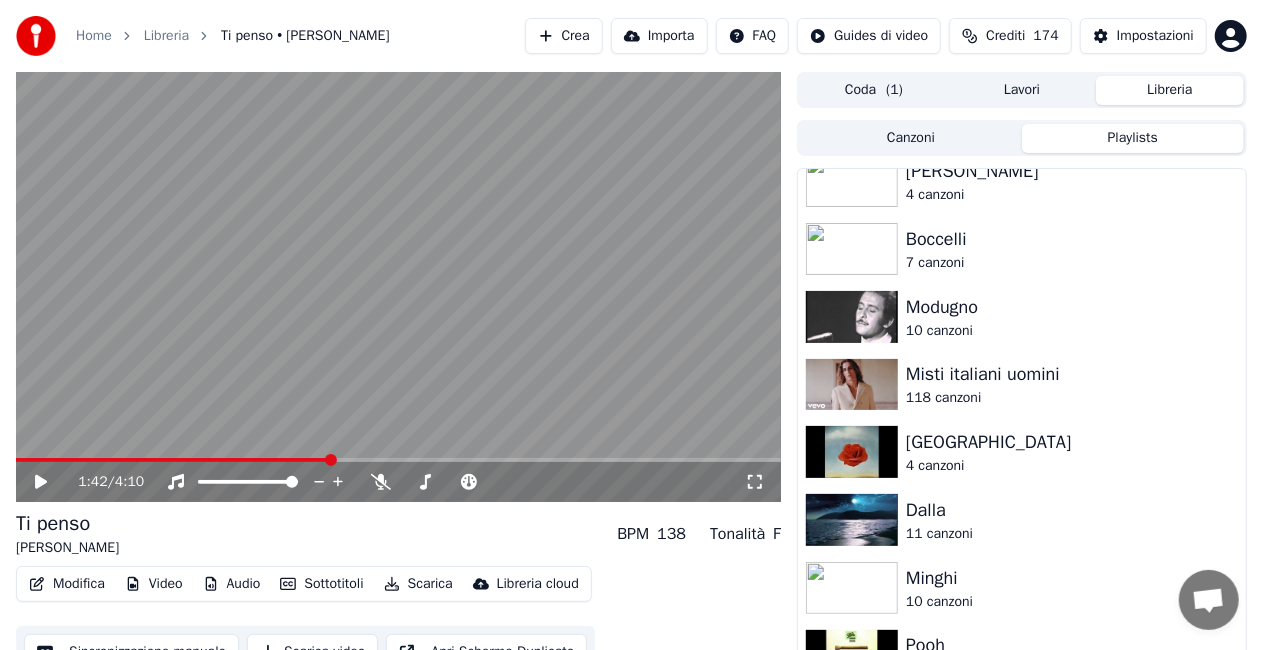 scroll, scrollTop: 500, scrollLeft: 0, axis: vertical 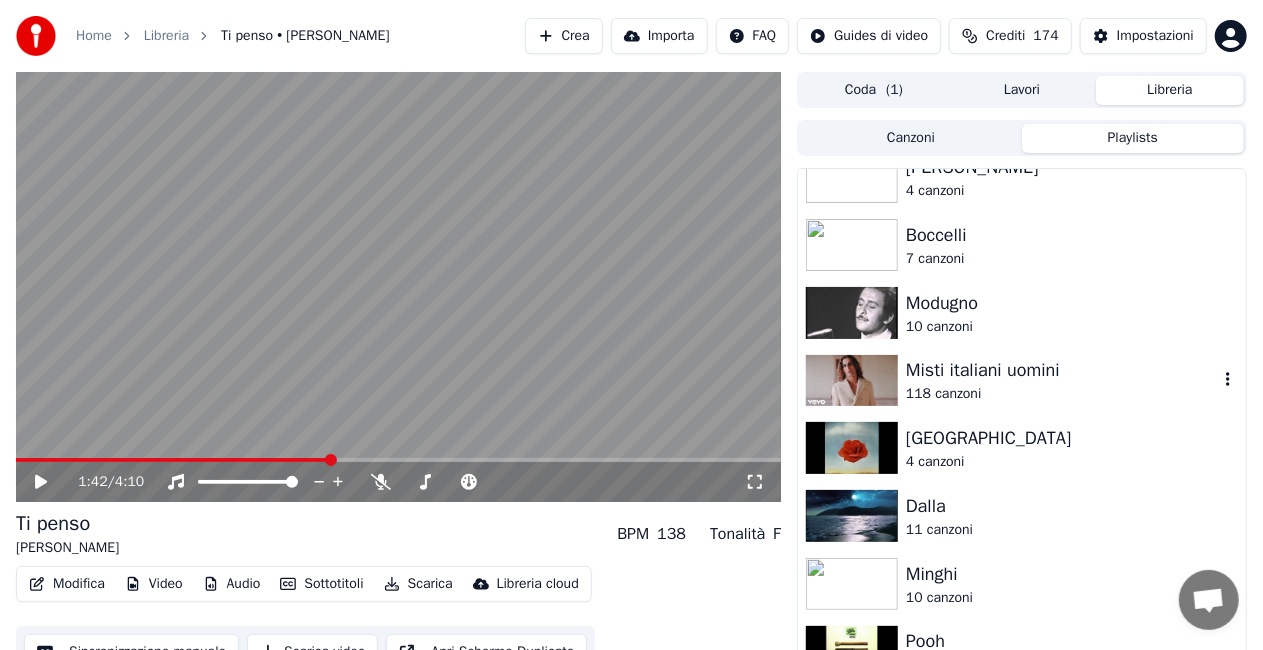 click on "Misti italiani uomini" at bounding box center [1062, 370] 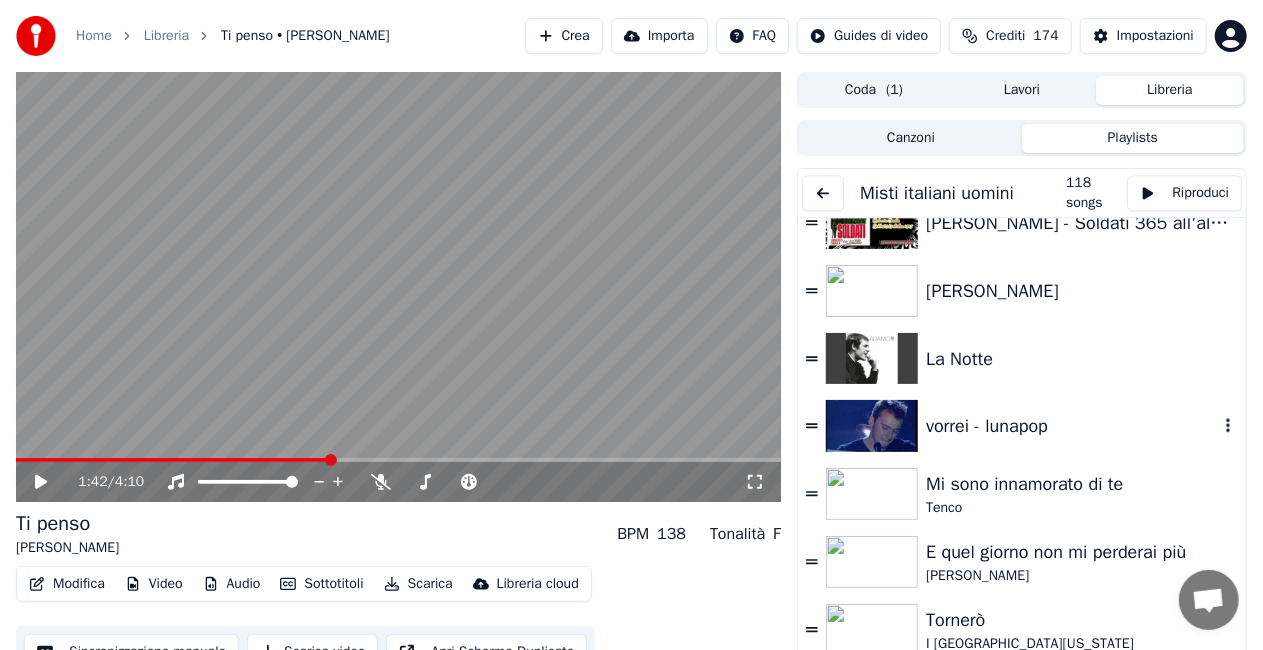 scroll, scrollTop: 2500, scrollLeft: 0, axis: vertical 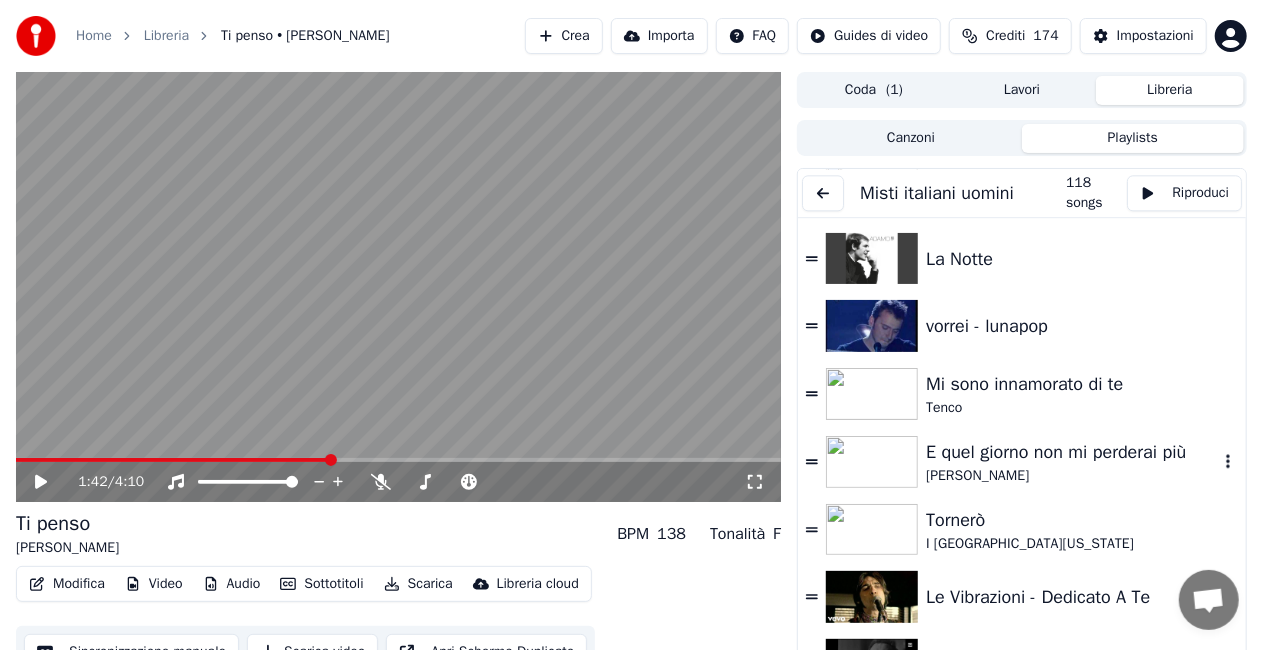 click on "E quel giorno non mi perderai più" at bounding box center [1072, 452] 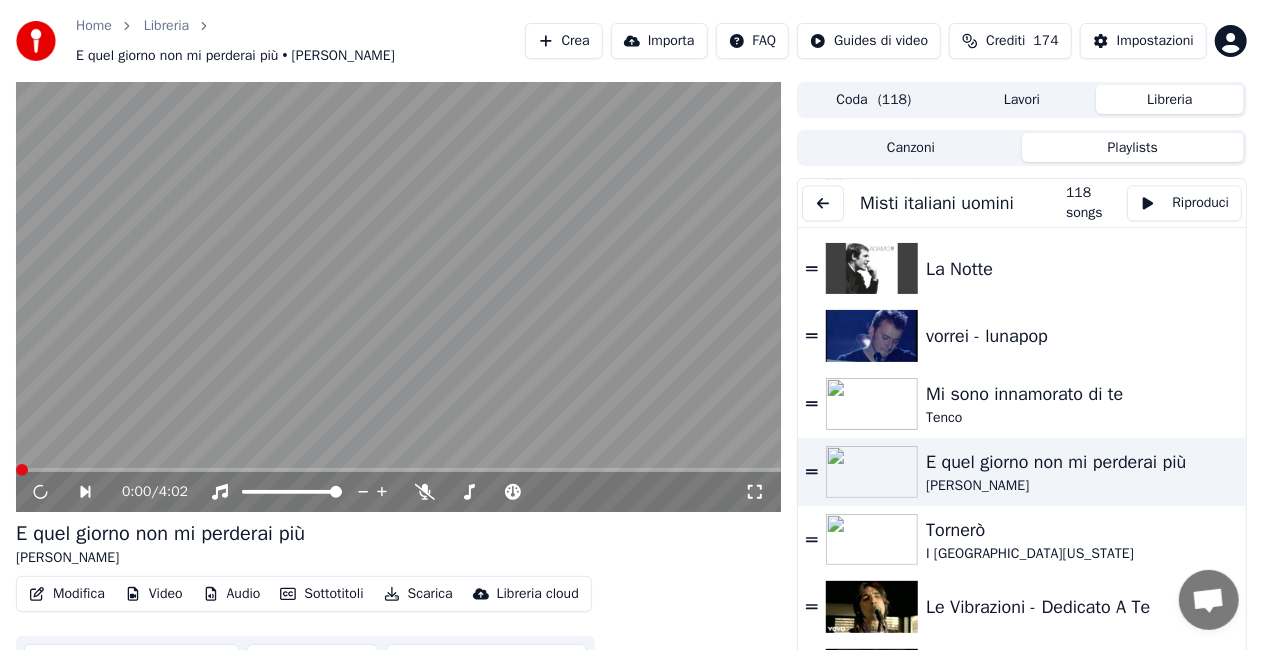 click 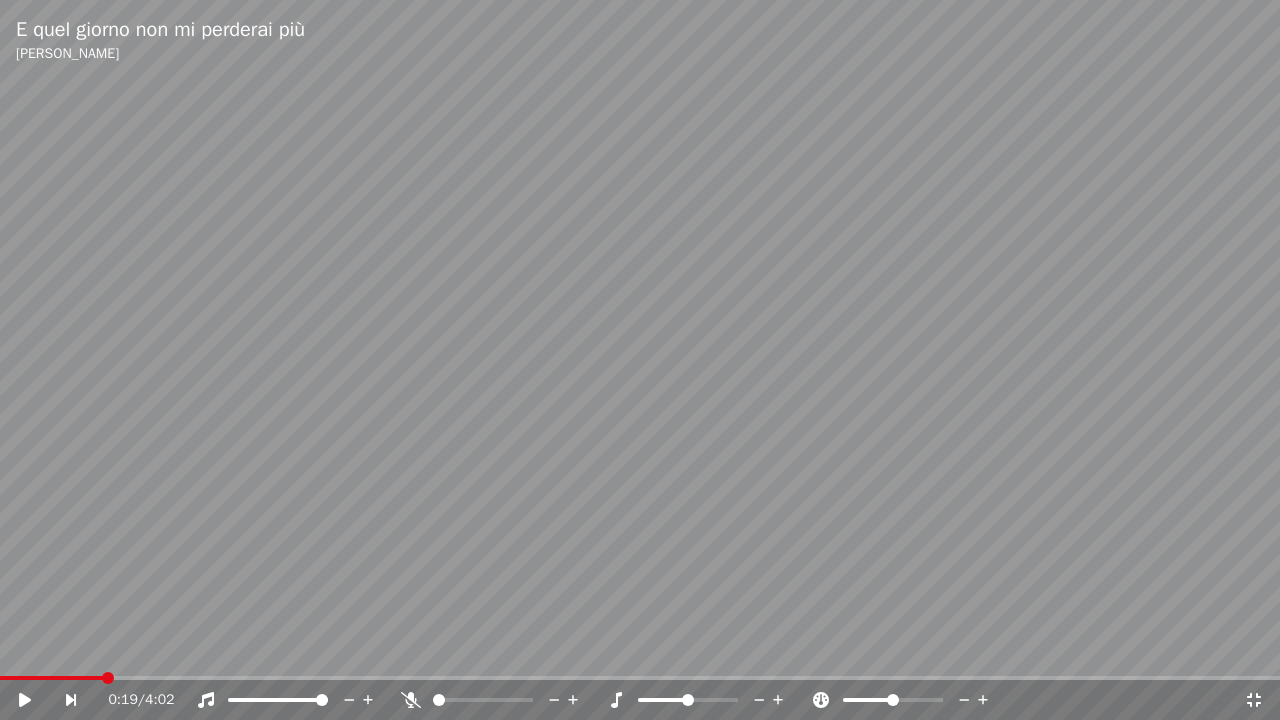 click at bounding box center [491, 700] 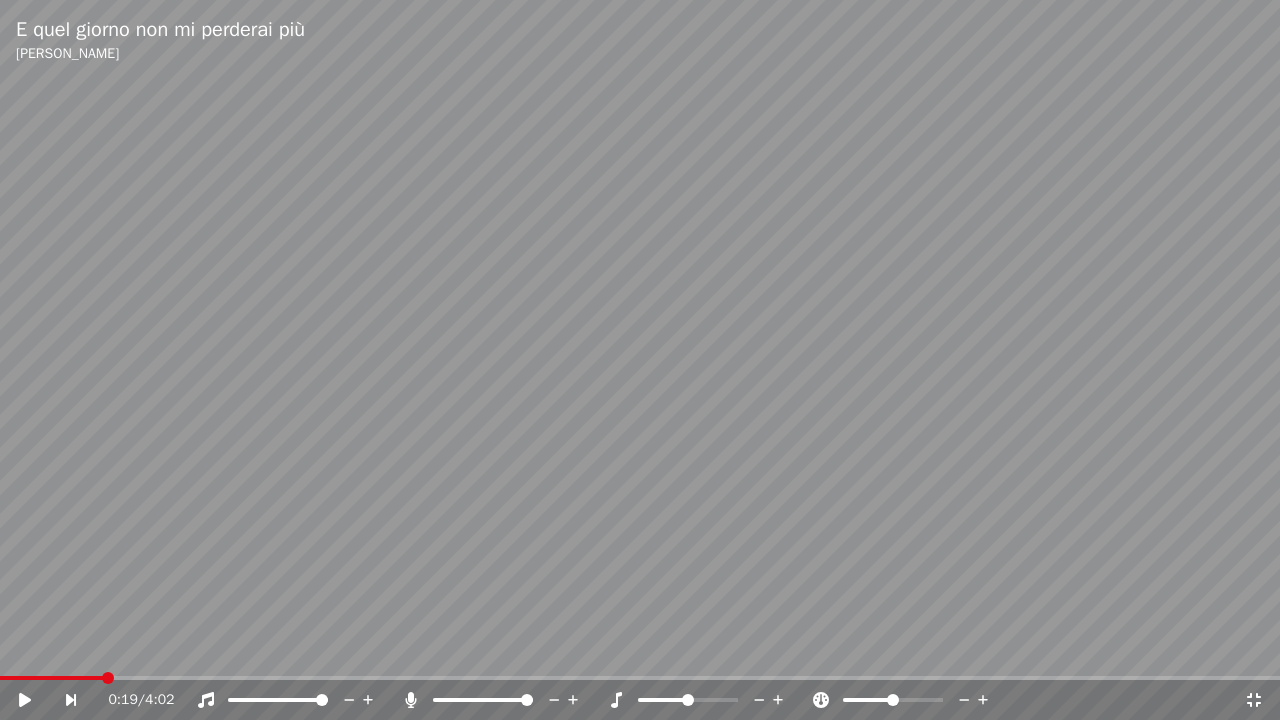 click at bounding box center (640, 360) 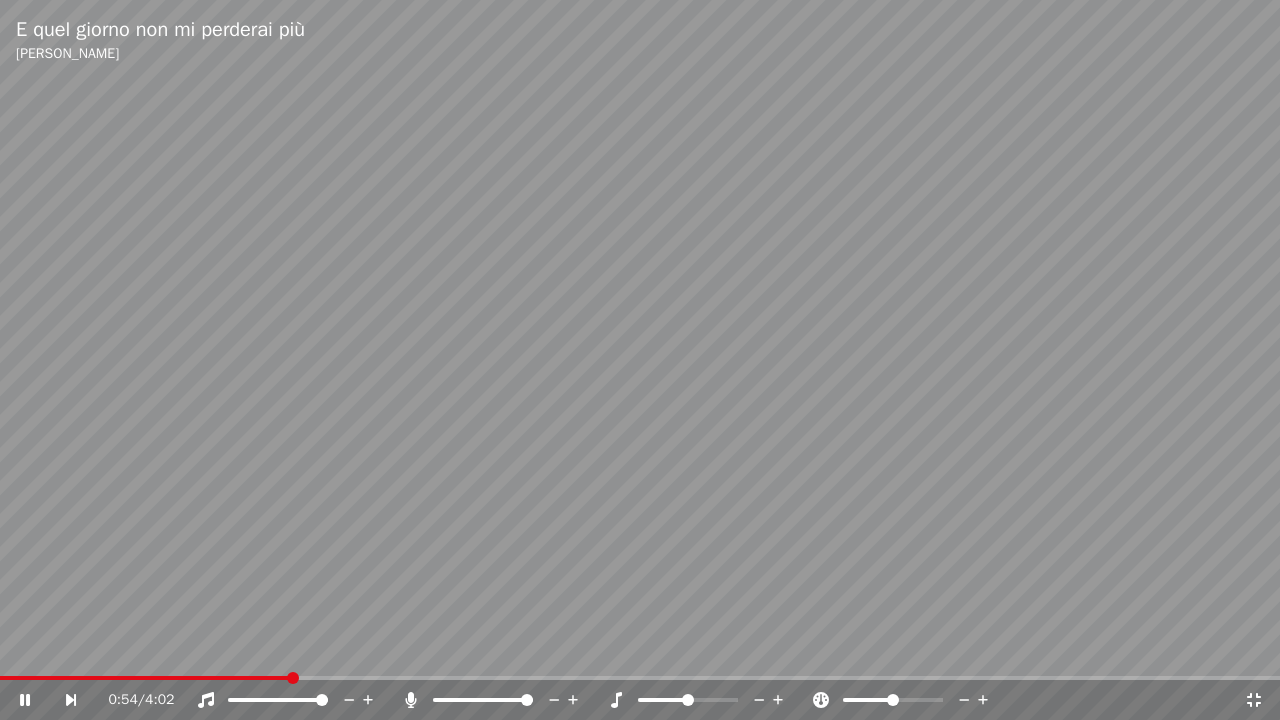 click at bounding box center (501, 700) 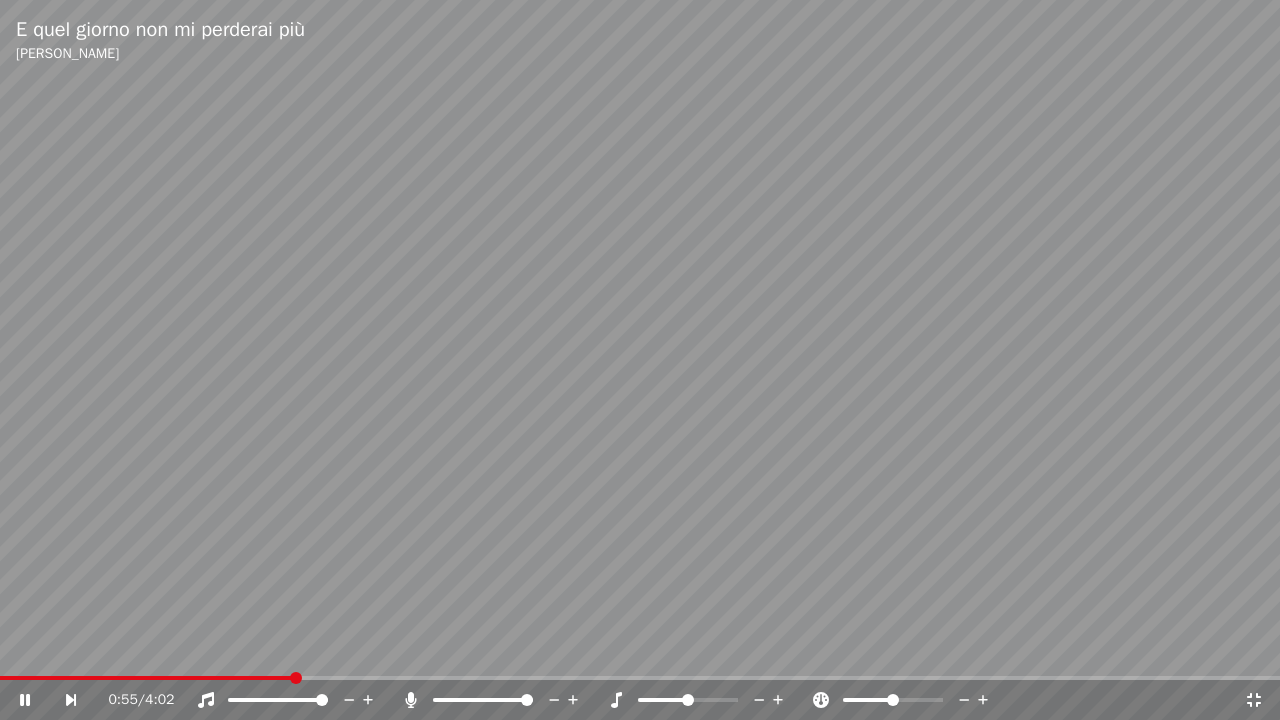 click at bounding box center [501, 700] 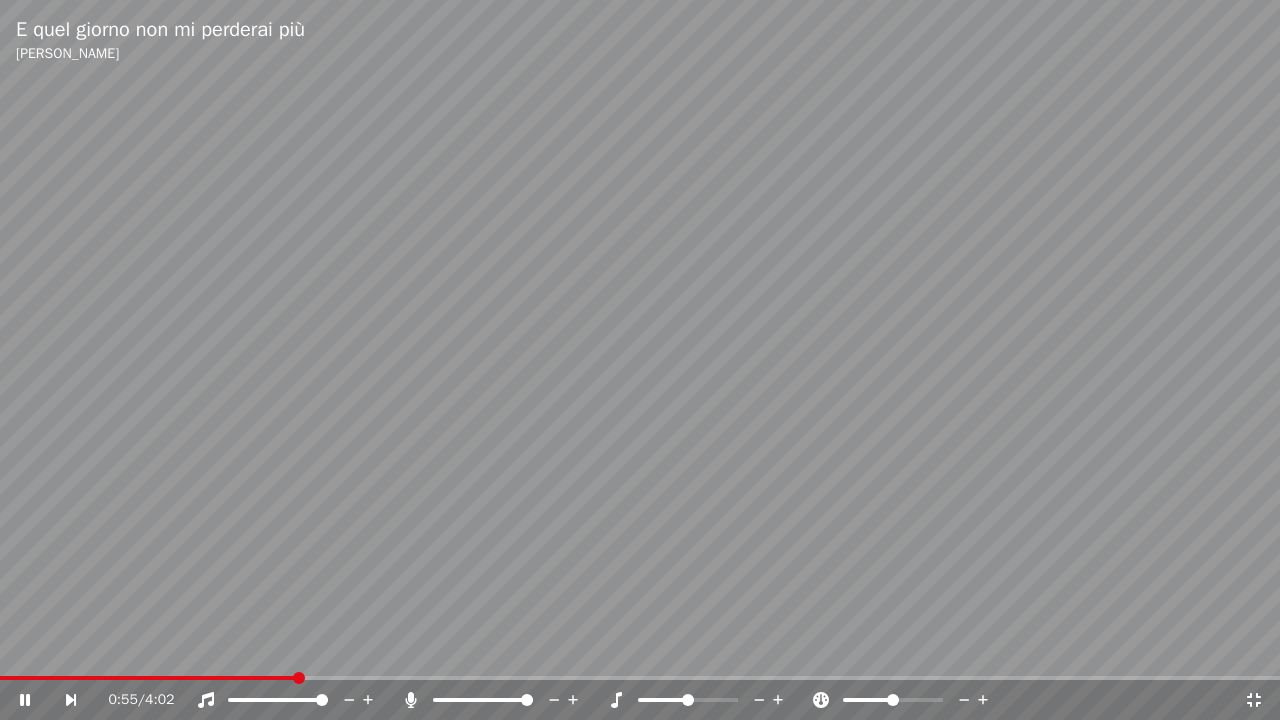 click at bounding box center (501, 700) 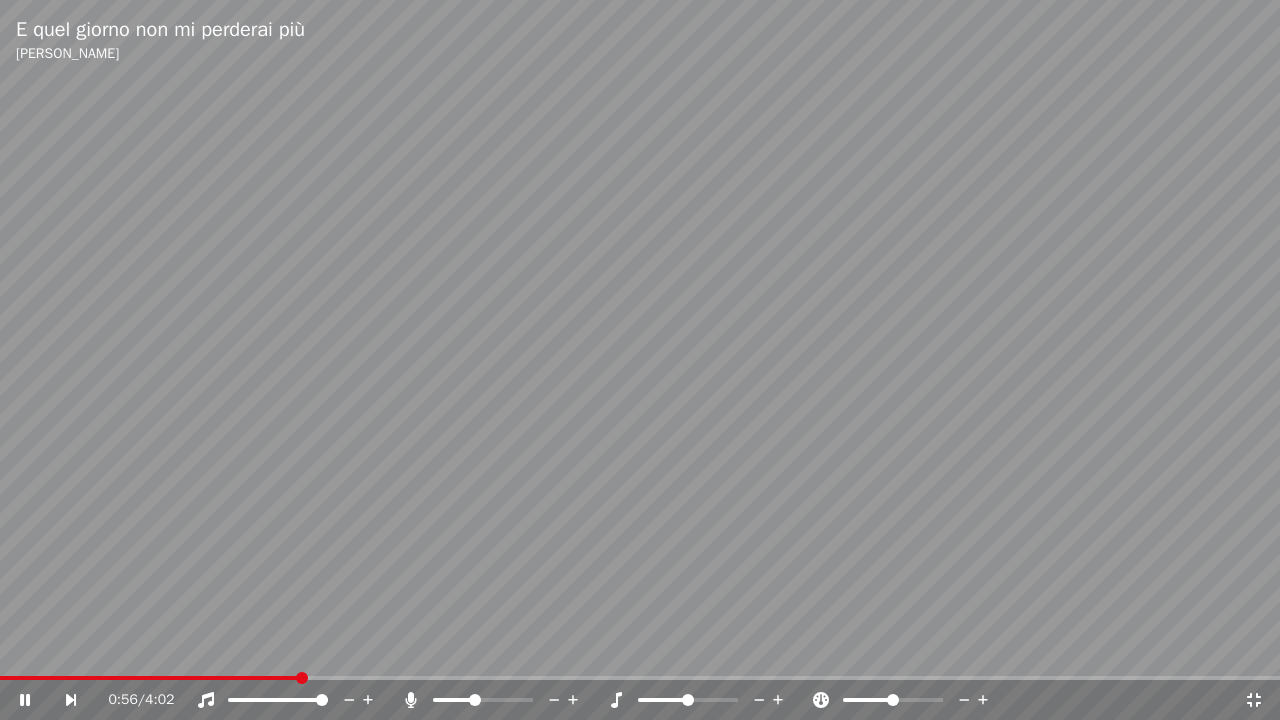click at bounding box center (453, 700) 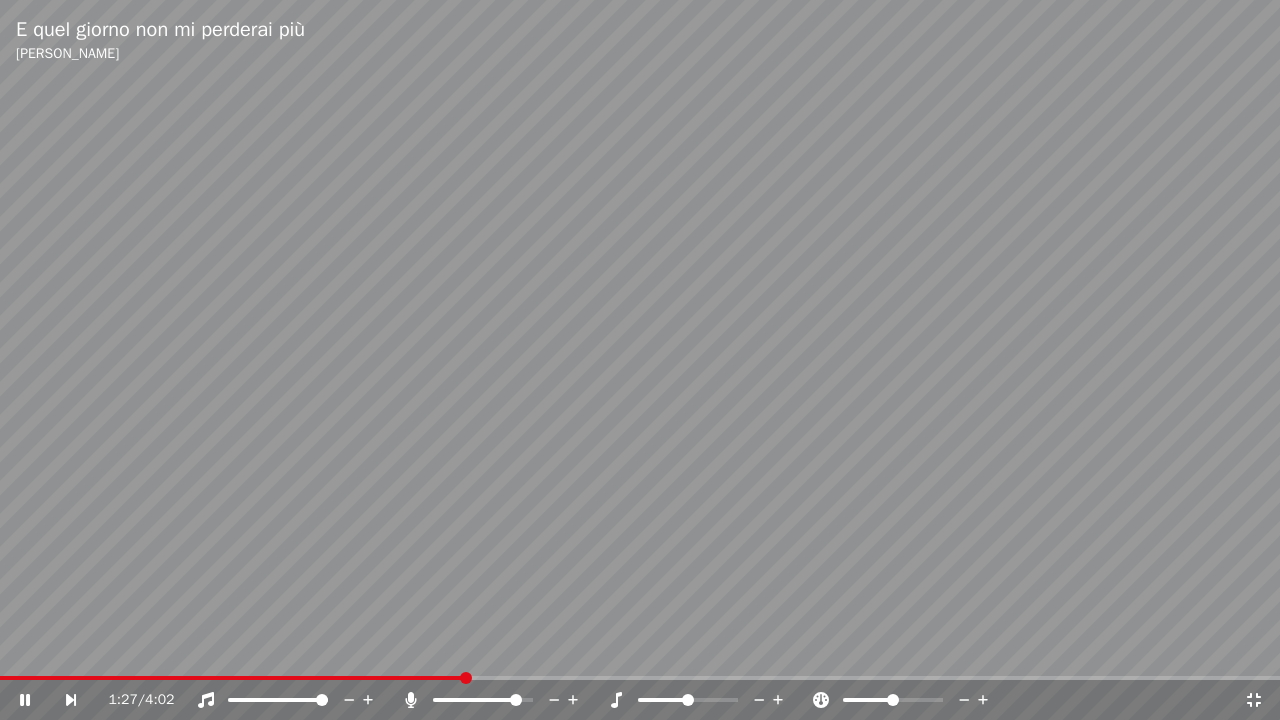click at bounding box center (516, 700) 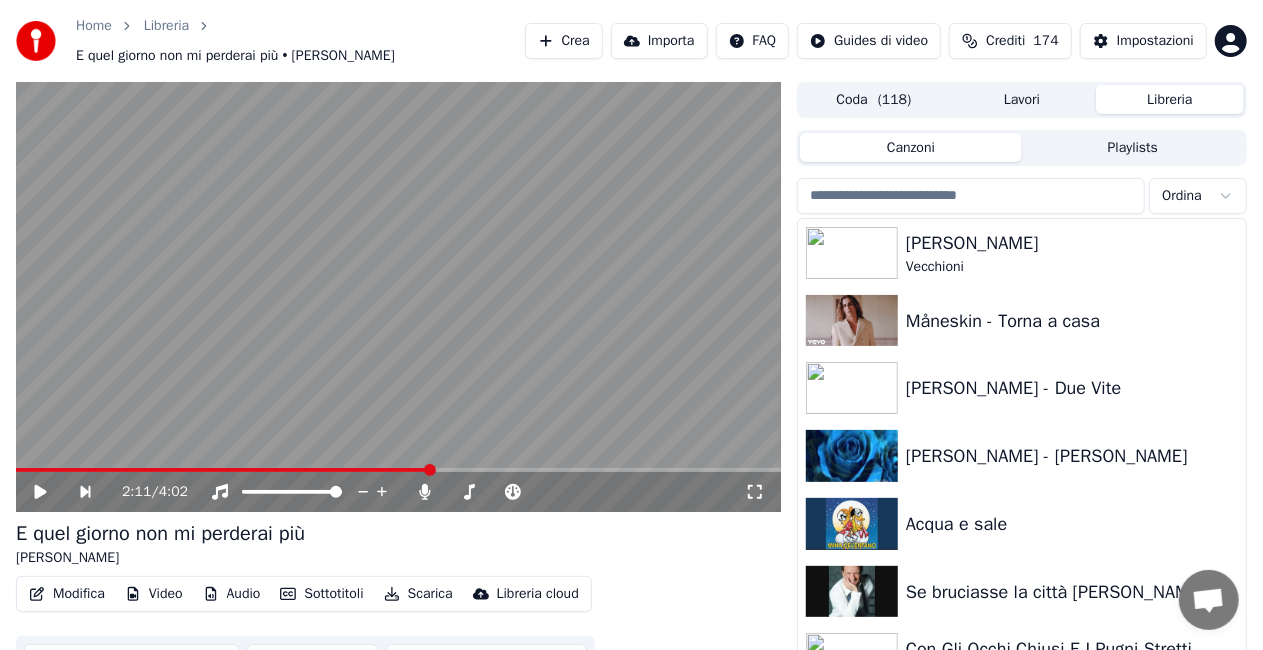 click on "Canzoni" at bounding box center [911, 147] 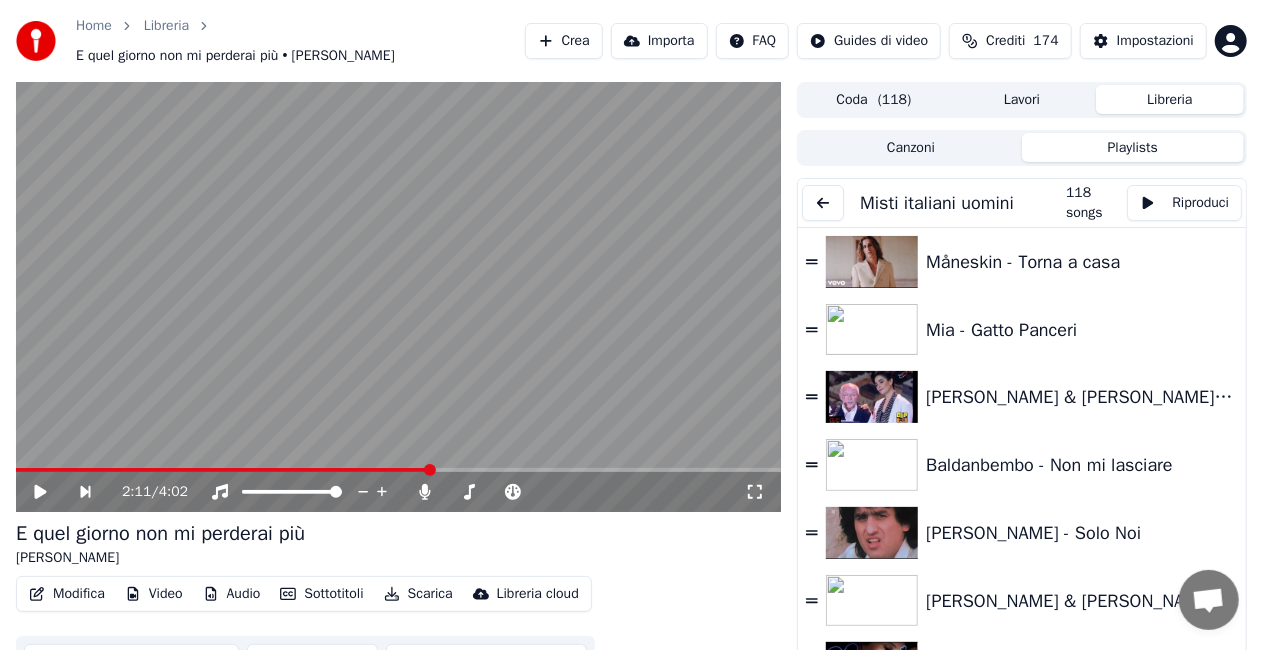 click on "Playlists" at bounding box center [1133, 147] 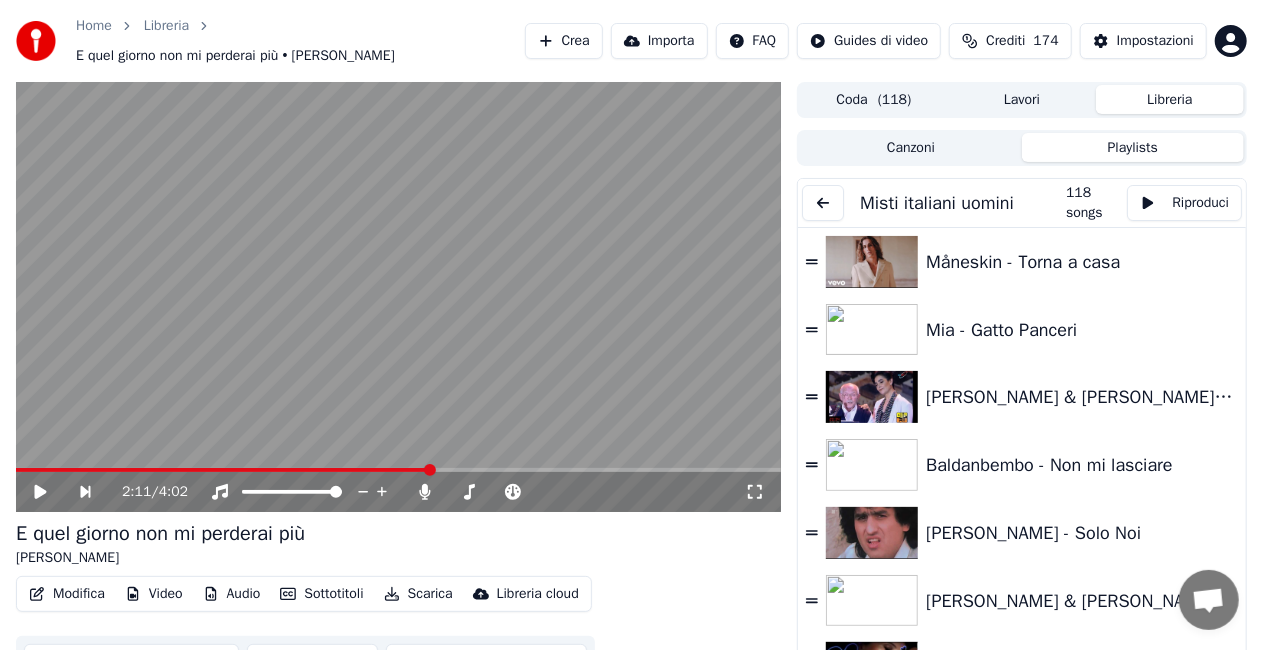 click at bounding box center [823, 203] 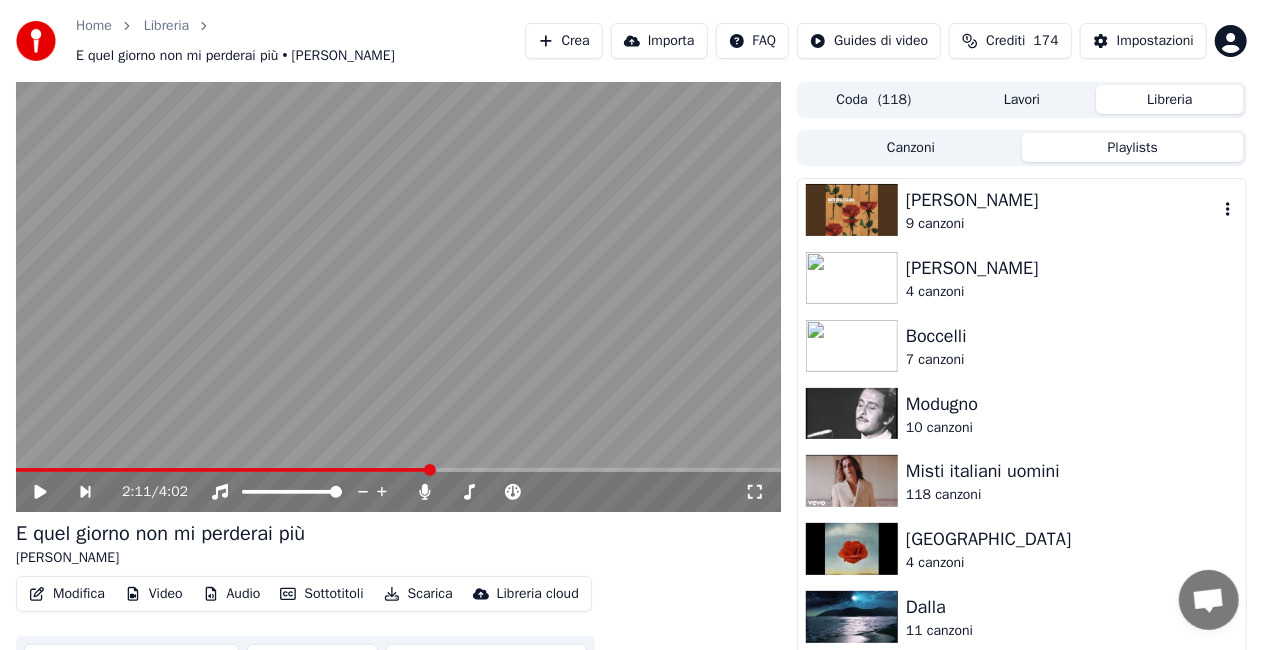 scroll, scrollTop: 500, scrollLeft: 0, axis: vertical 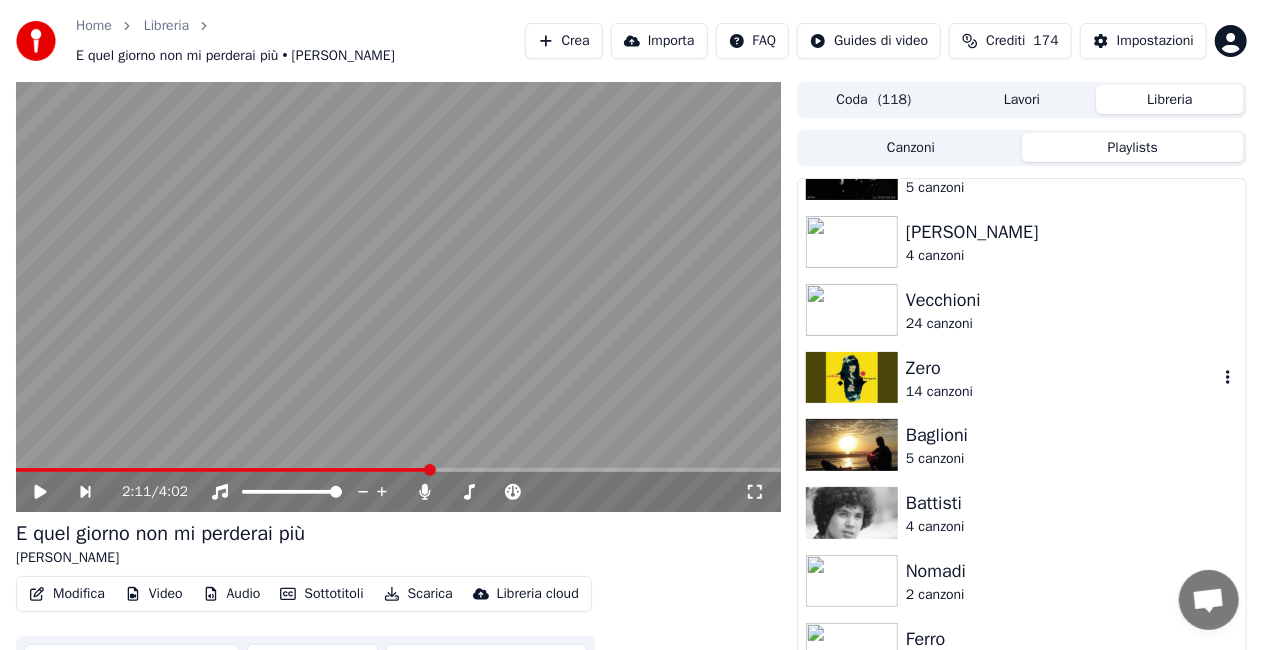 click on "14 canzoni" at bounding box center [1062, 392] 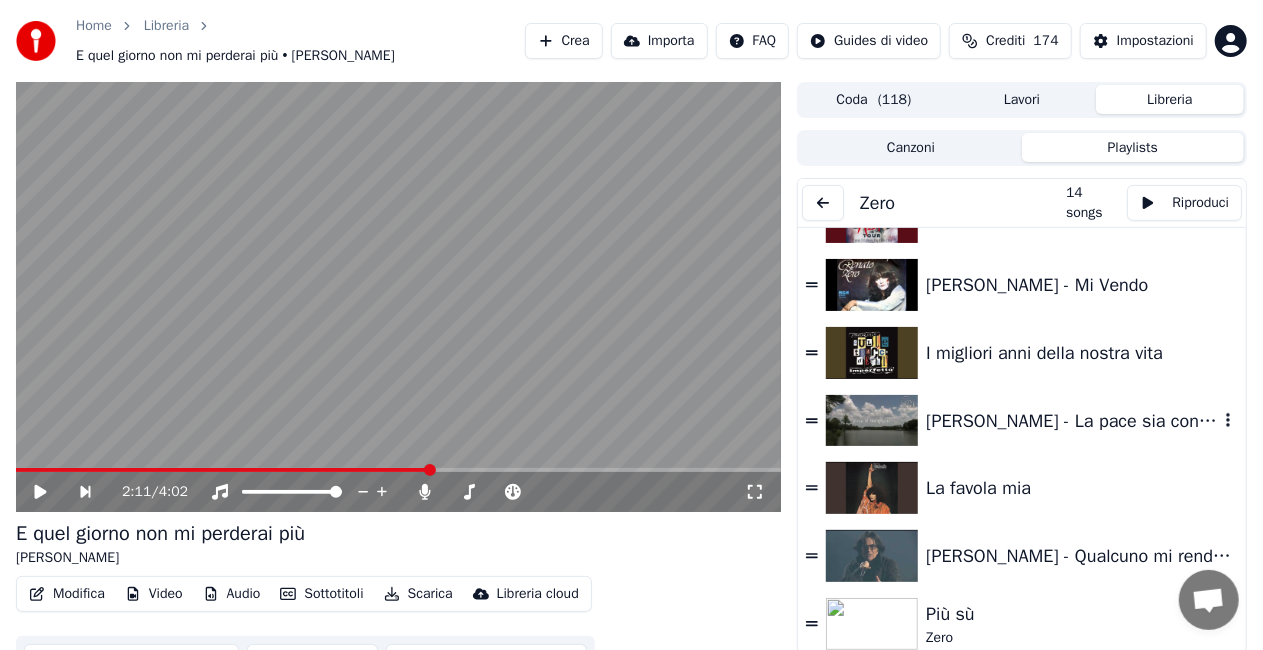 scroll, scrollTop: 478, scrollLeft: 0, axis: vertical 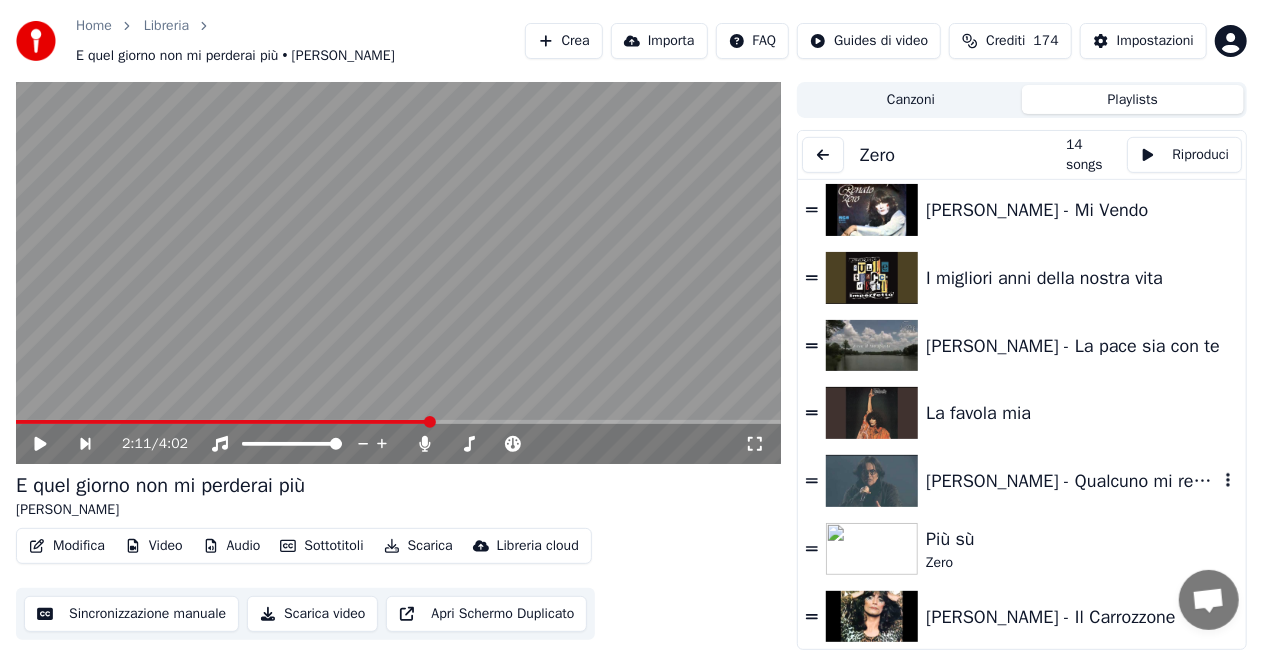 click on "[PERSON_NAME] - Qualcuno mi renda l'anima" at bounding box center (1072, 481) 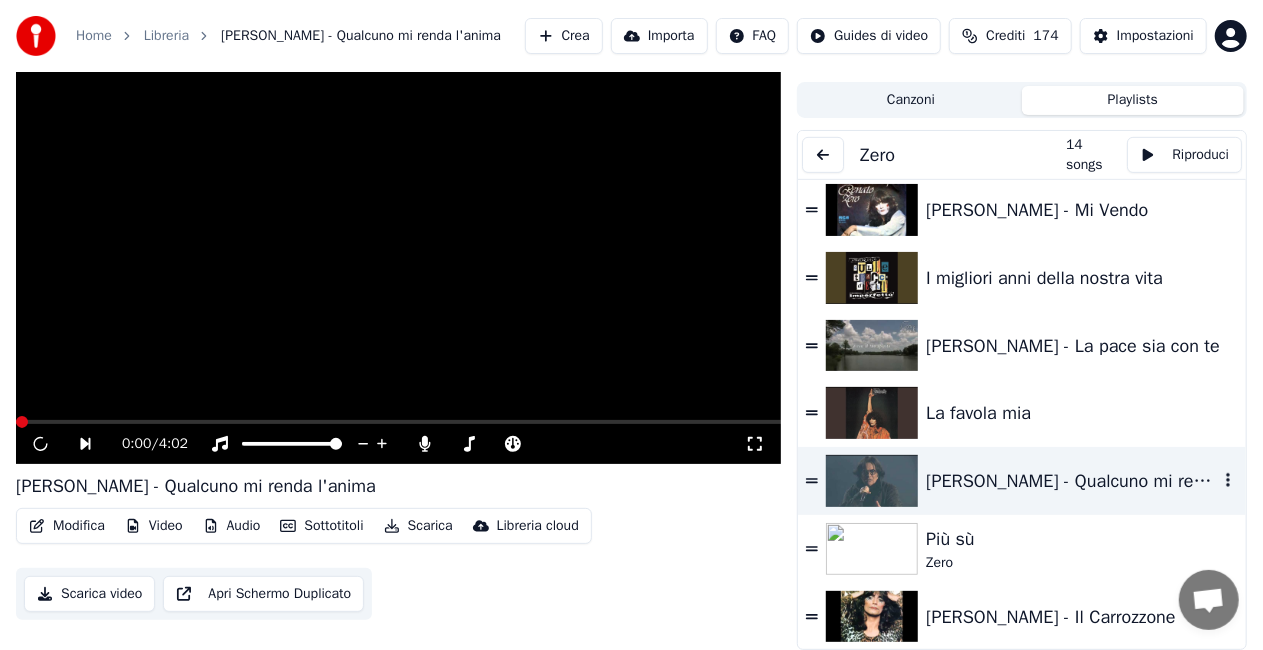 scroll, scrollTop: 38, scrollLeft: 0, axis: vertical 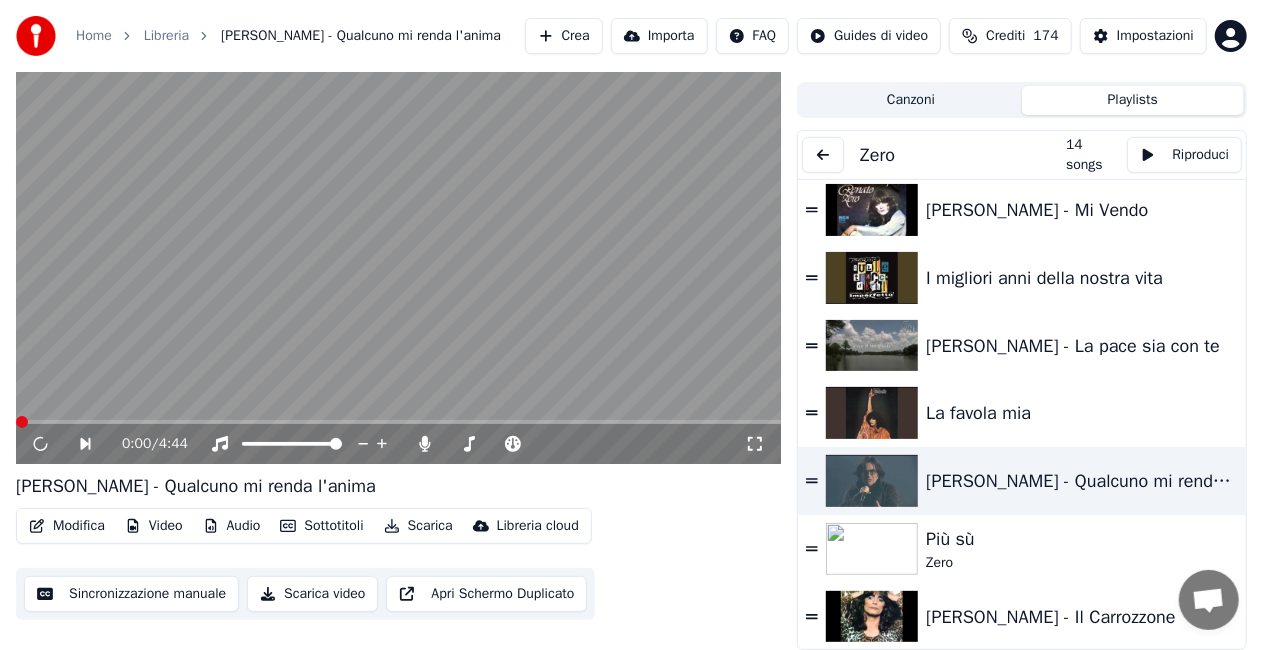 drag, startPoint x: 756, startPoint y: 450, endPoint x: 754, endPoint y: 471, distance: 21.095022 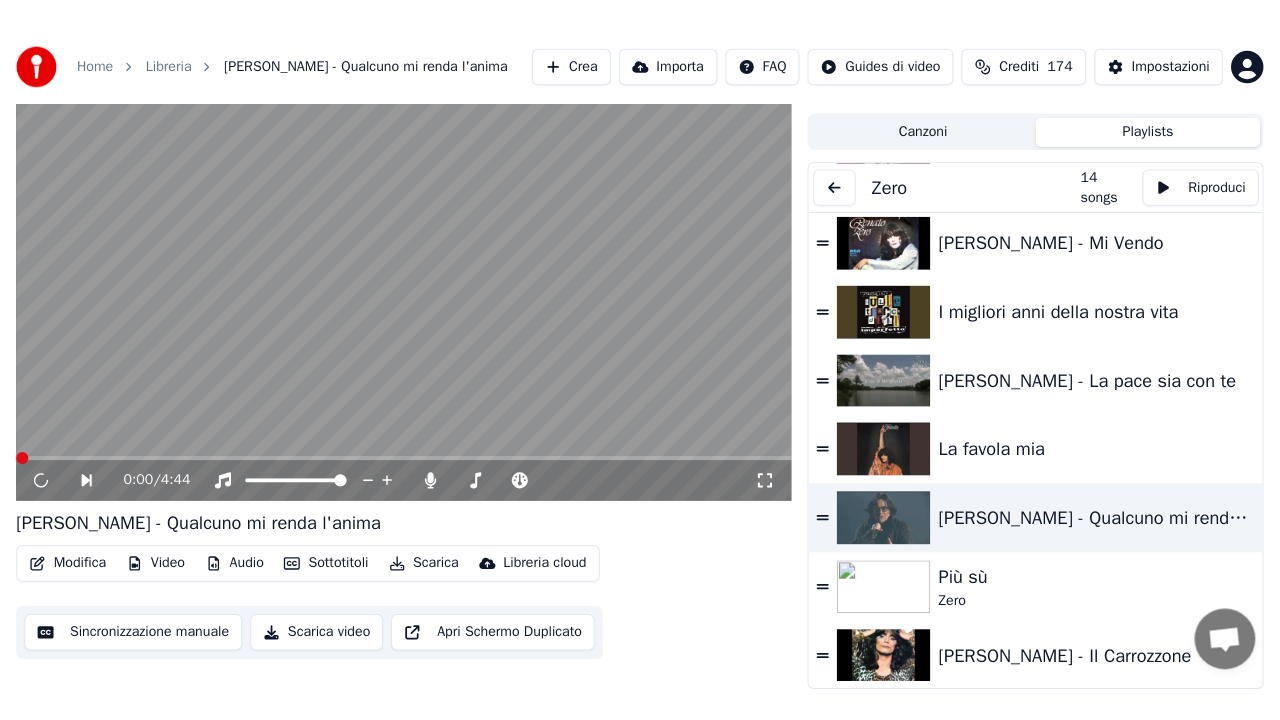 scroll, scrollTop: 24, scrollLeft: 0, axis: vertical 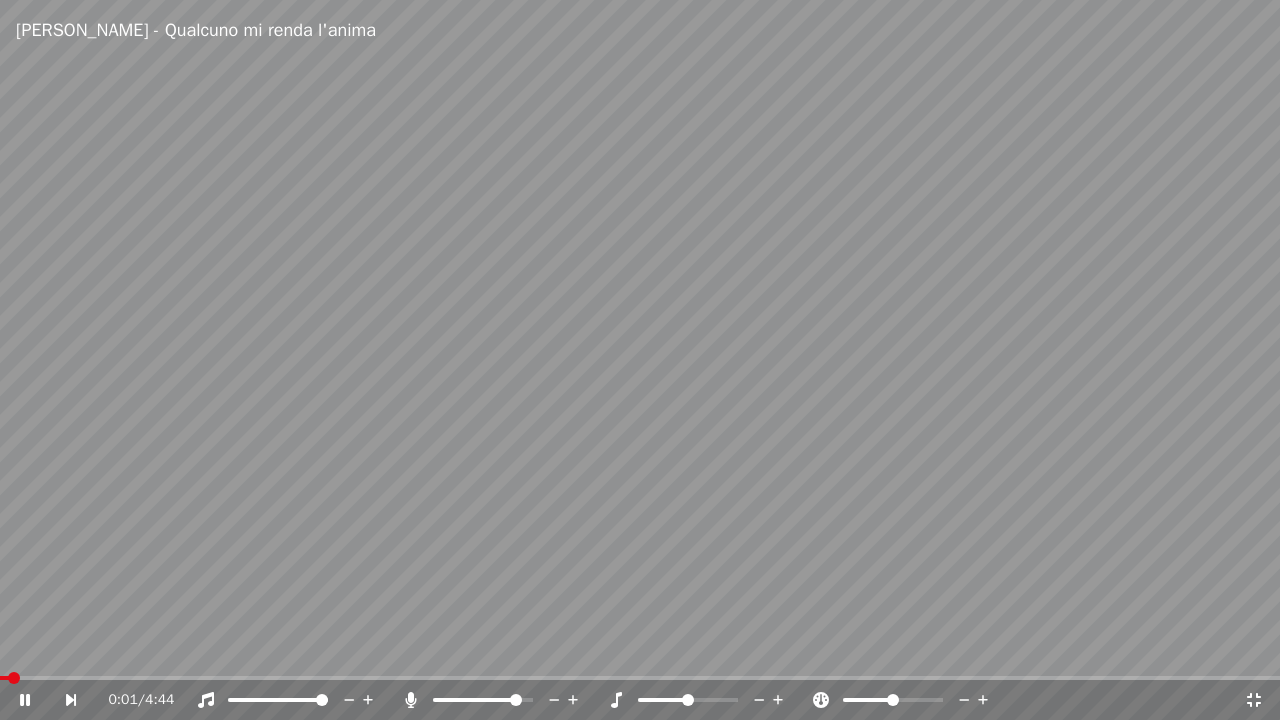 click 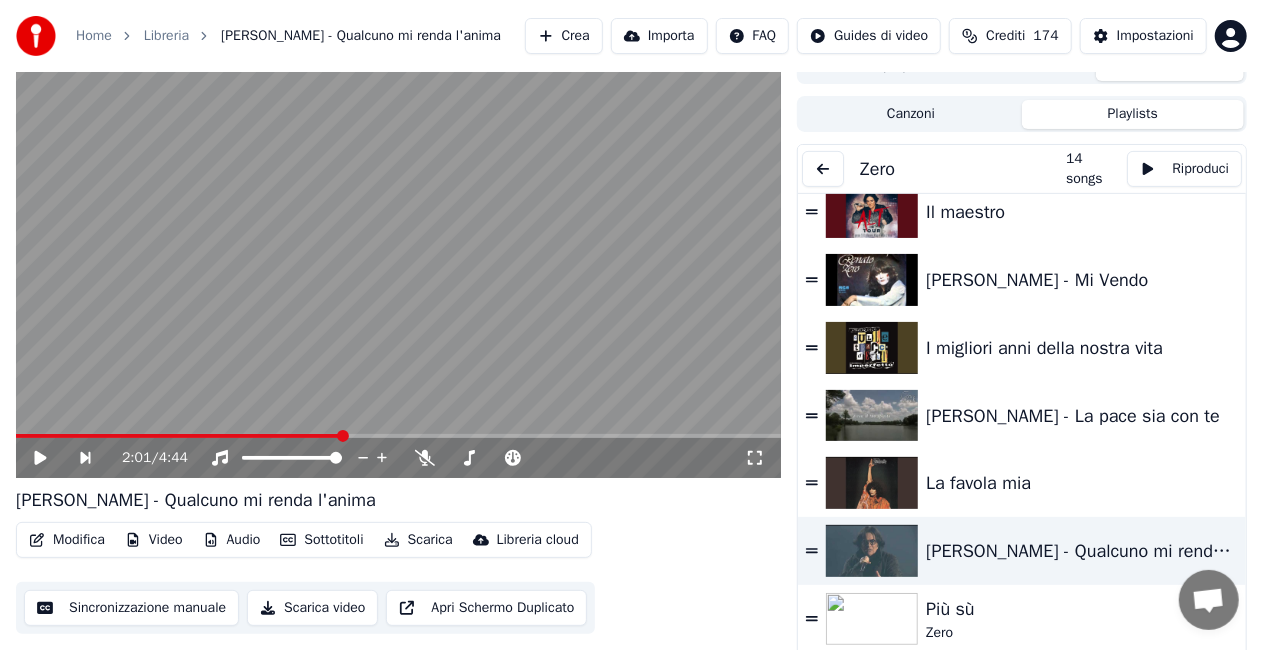 click 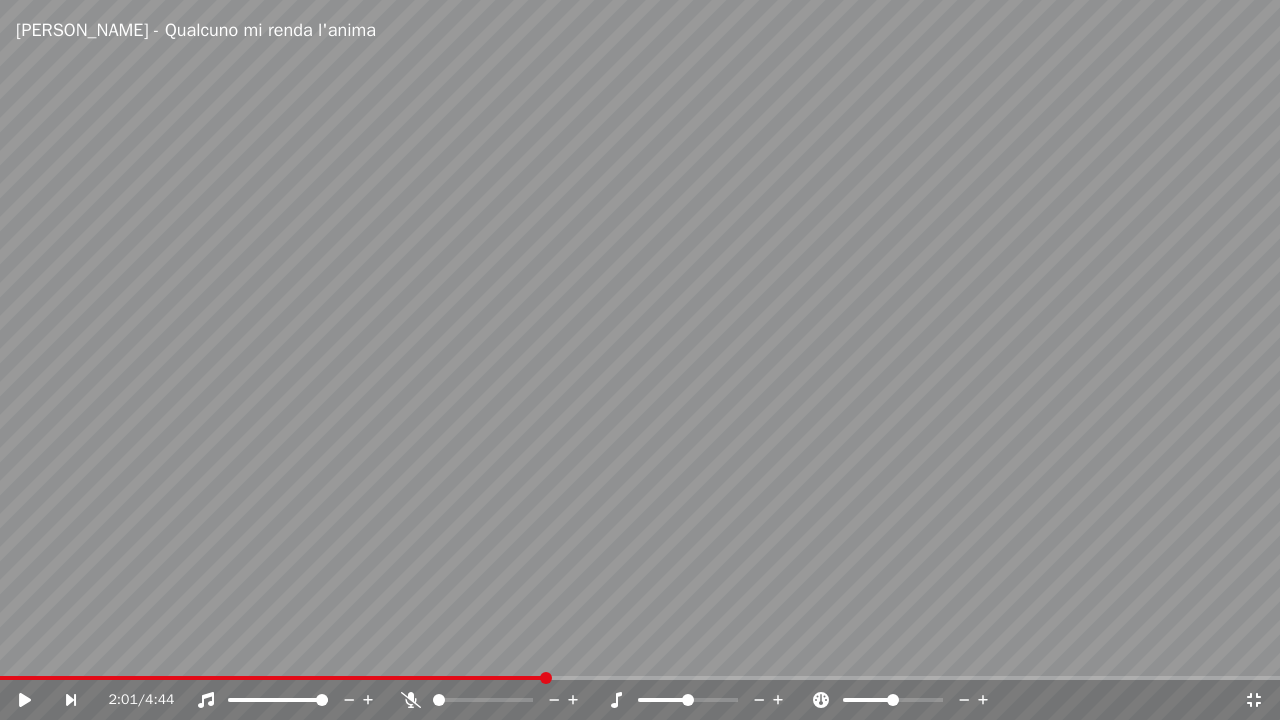 click on "2:01  /  4:44" at bounding box center [640, 700] 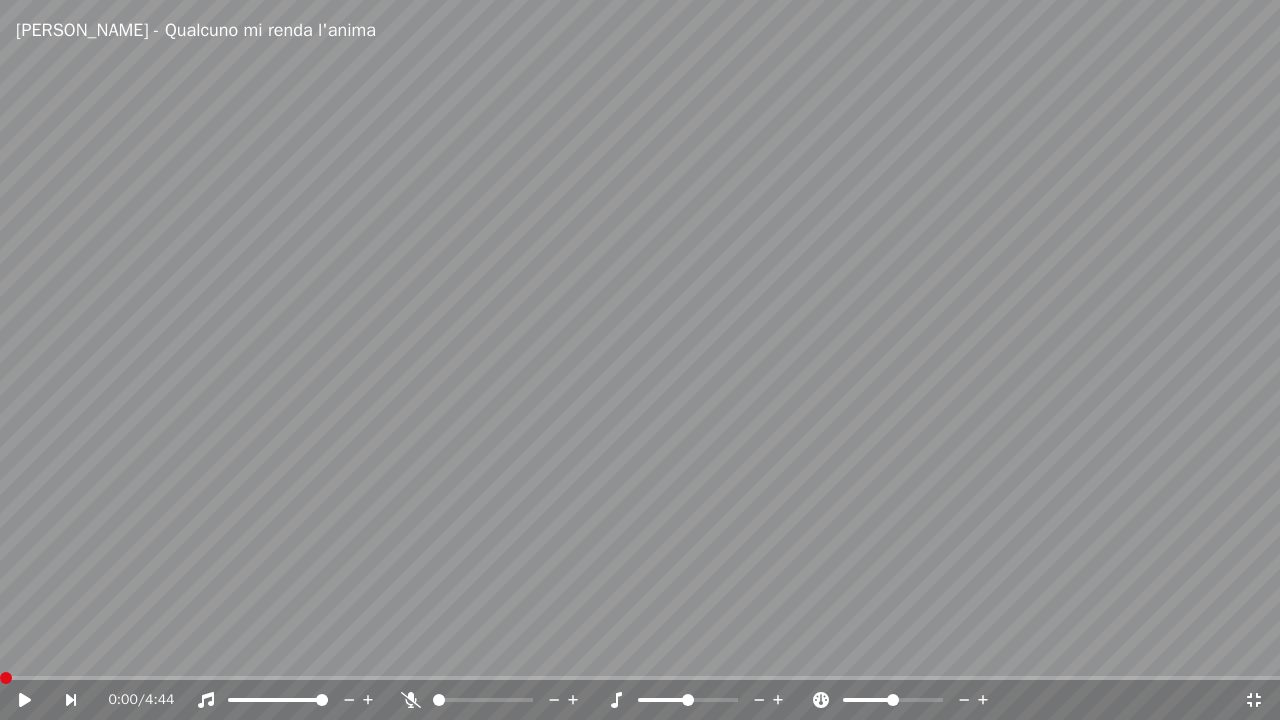 click at bounding box center [0, 678] 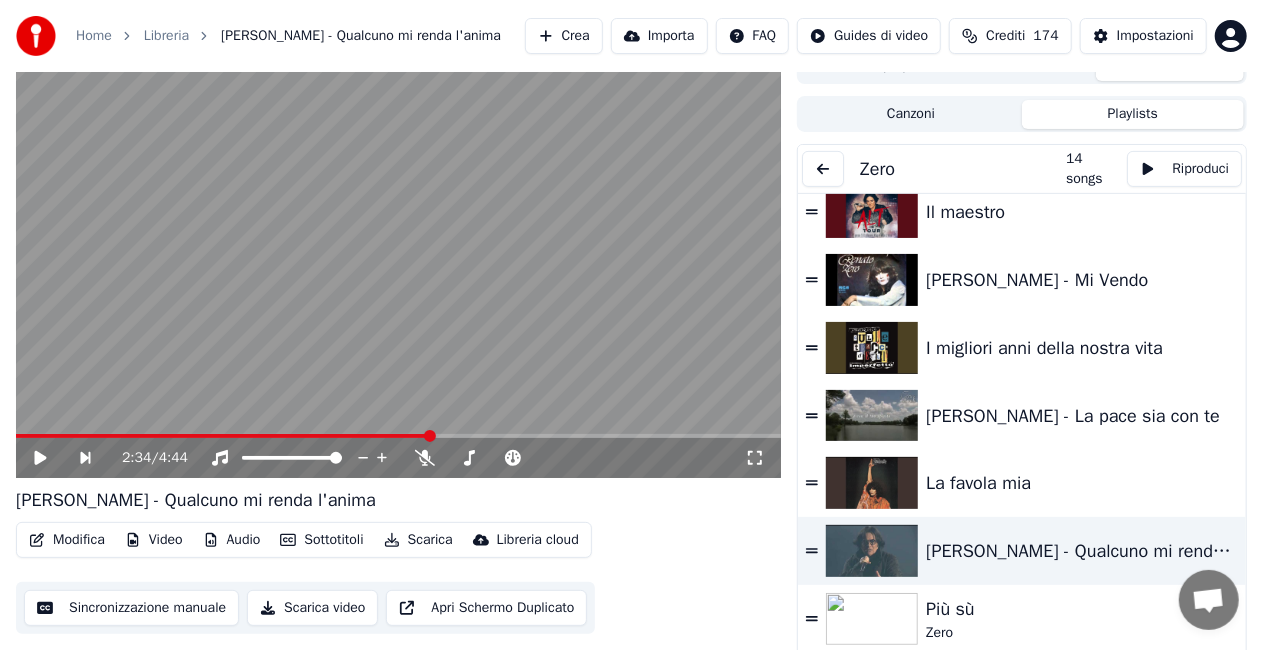click 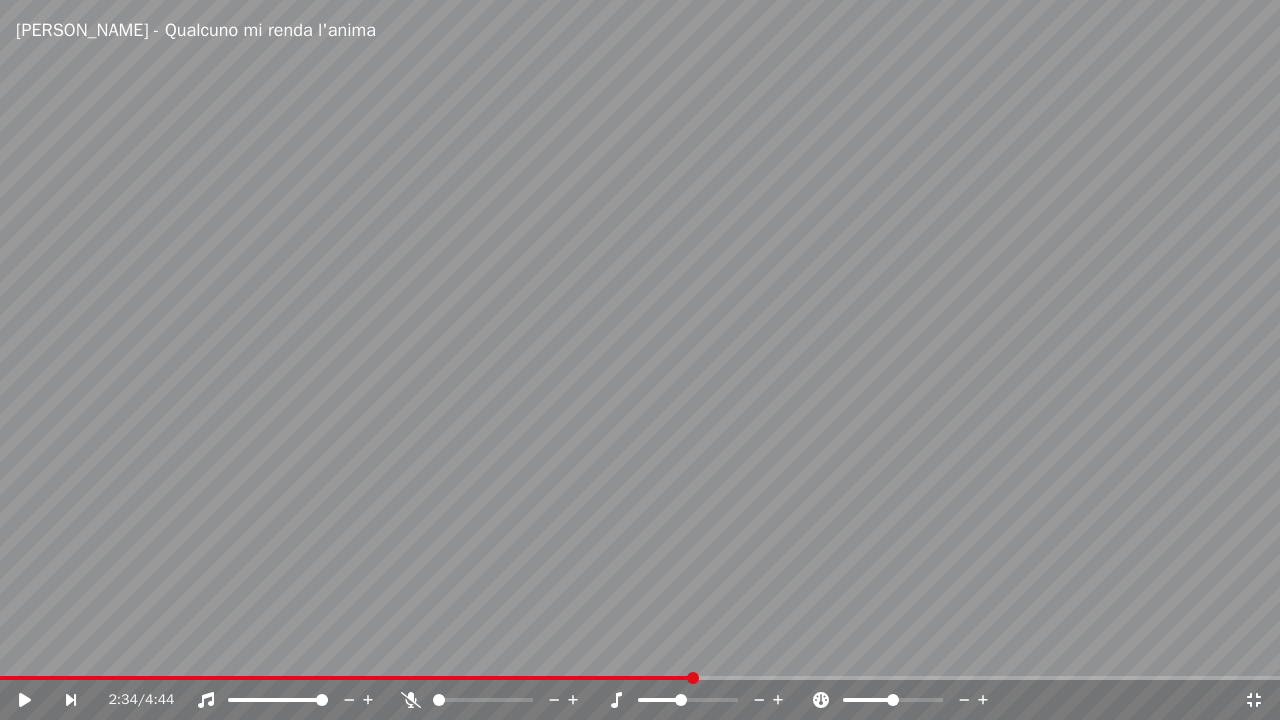 click on "2:34  /  4:44" at bounding box center (640, 700) 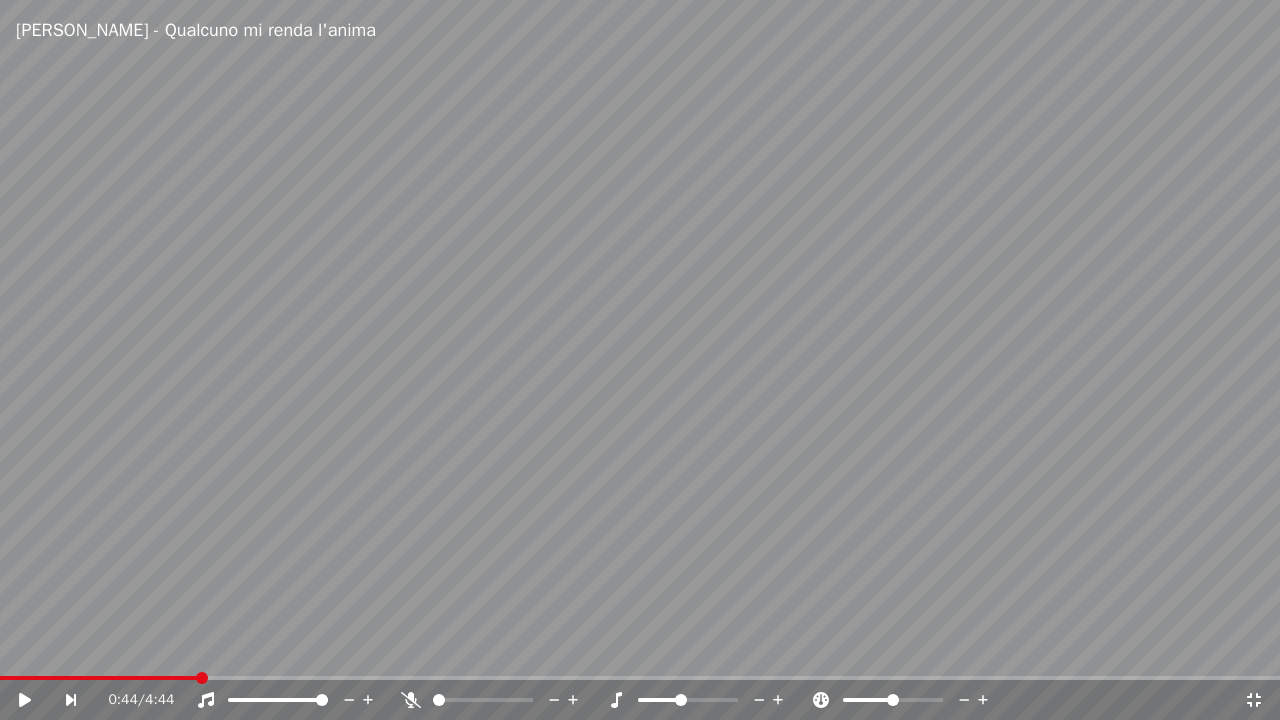 click at bounding box center (501, 700) 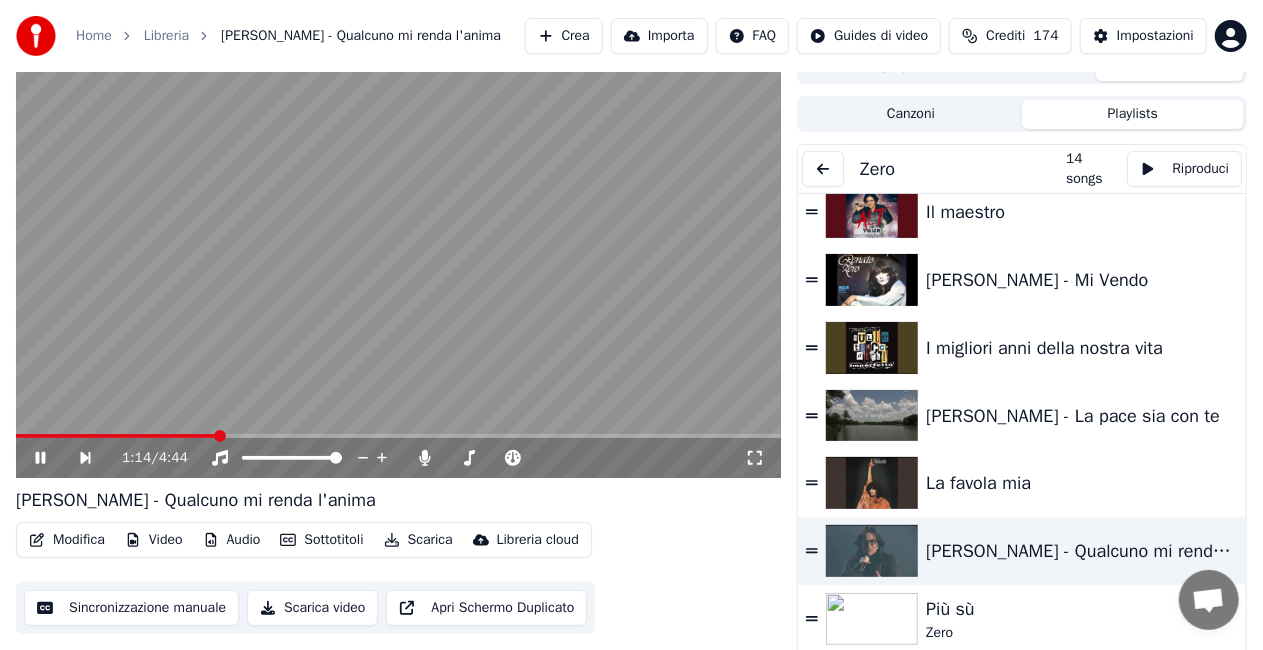 click at bounding box center (398, 263) 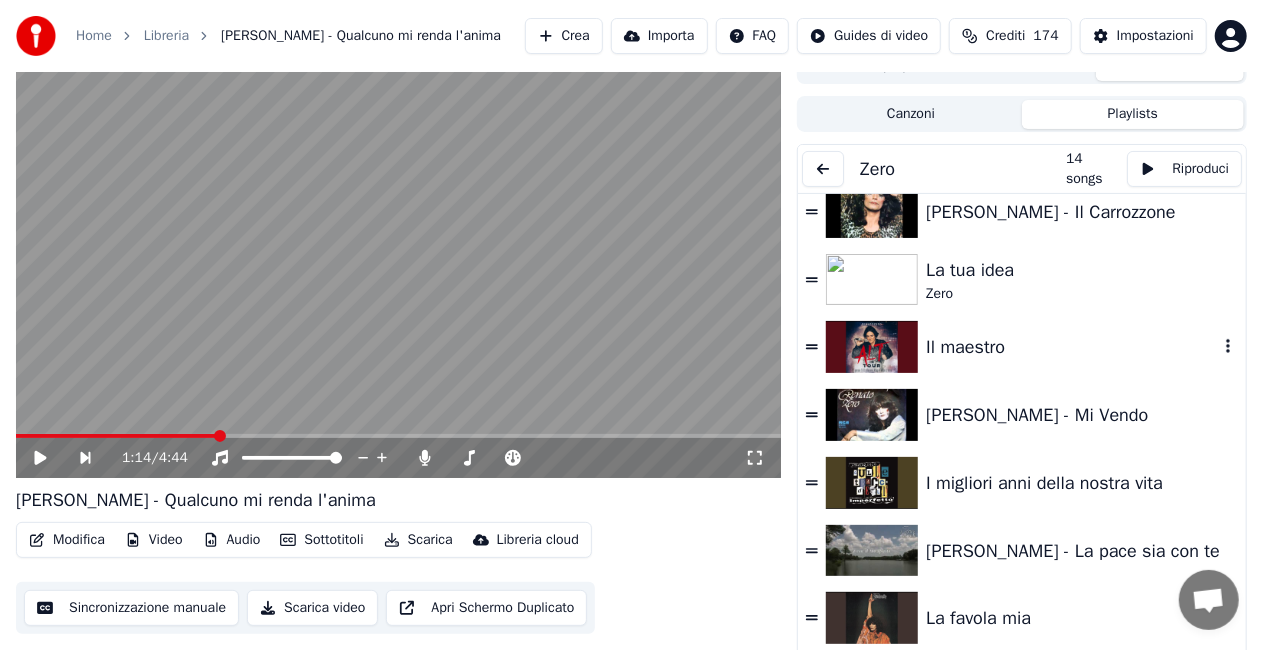 scroll, scrollTop: 400, scrollLeft: 0, axis: vertical 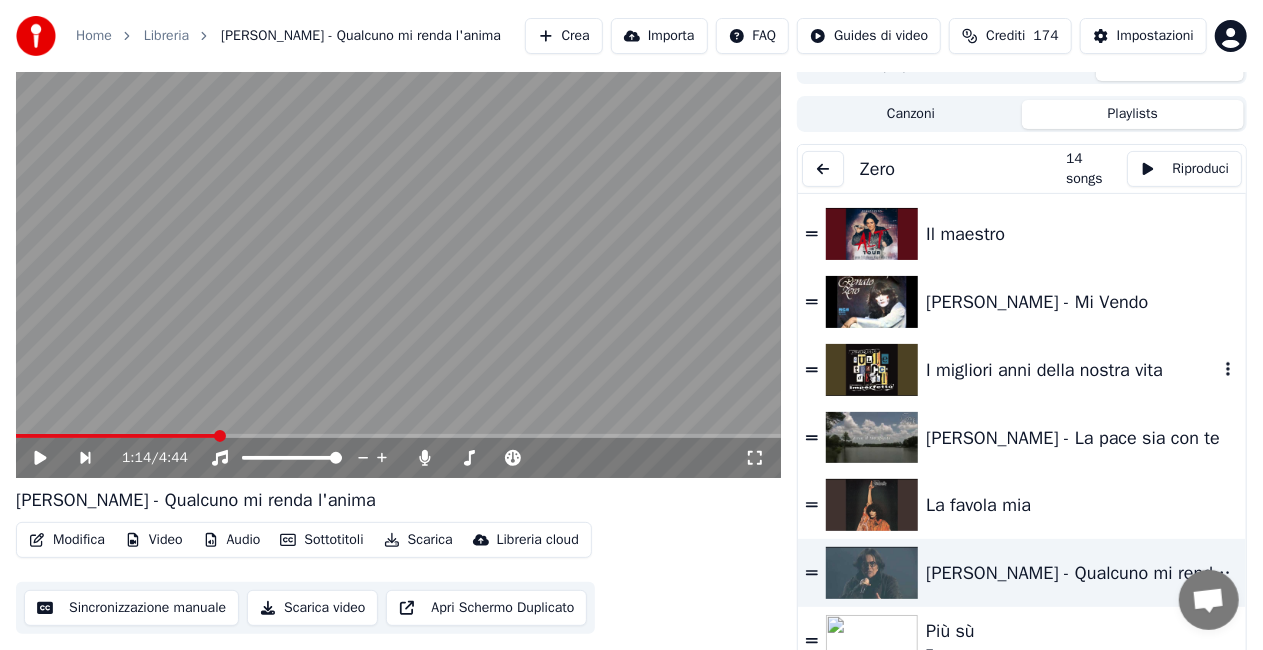 drag, startPoint x: 1069, startPoint y: 362, endPoint x: 1002, endPoint y: 351, distance: 67.89698 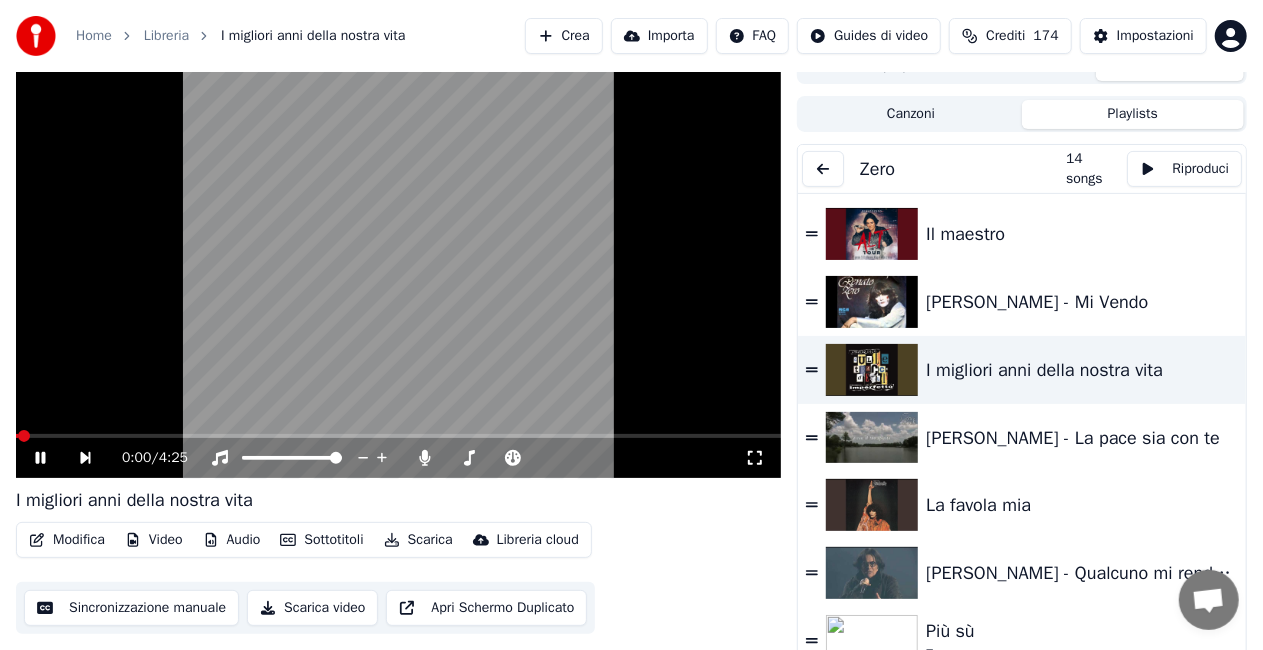 click 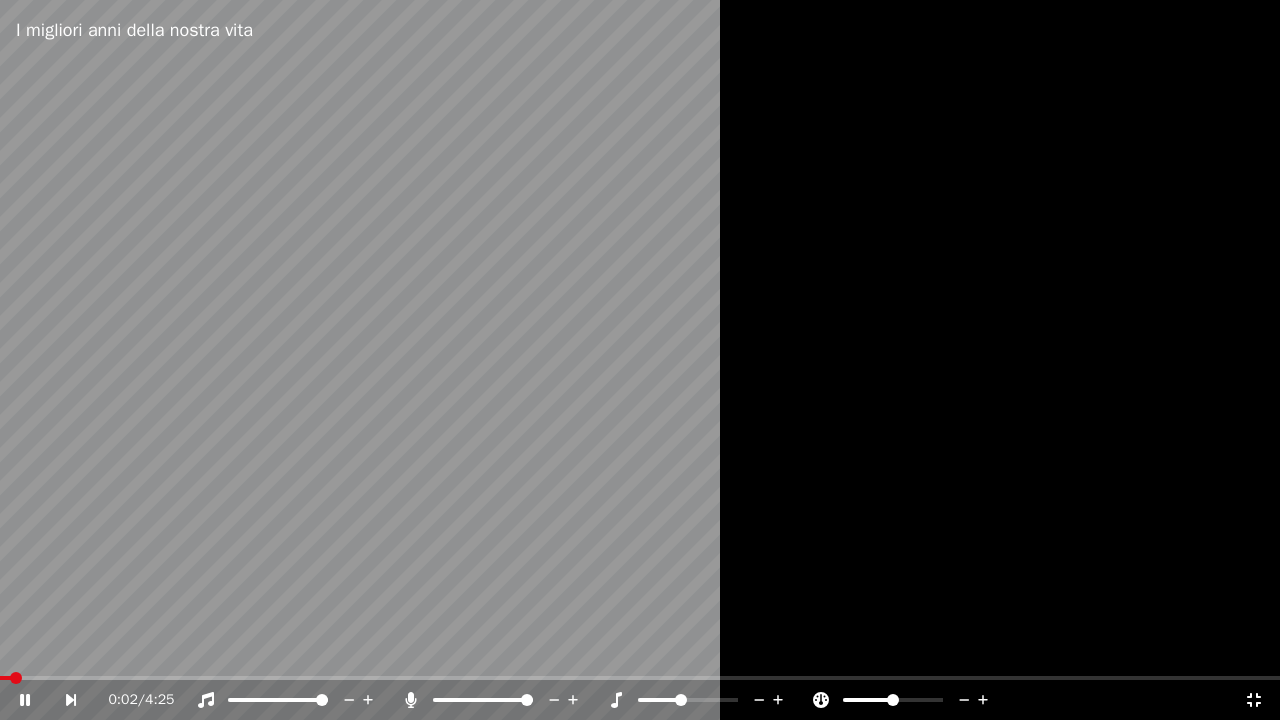 click 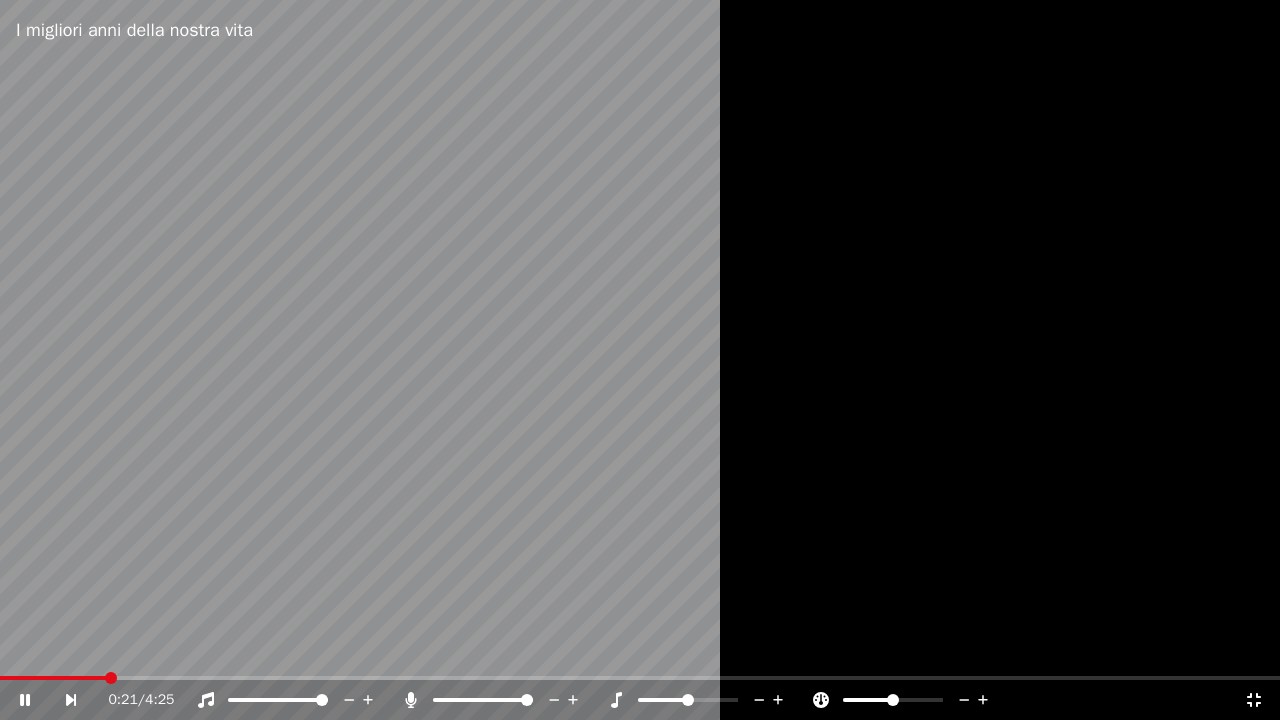 click 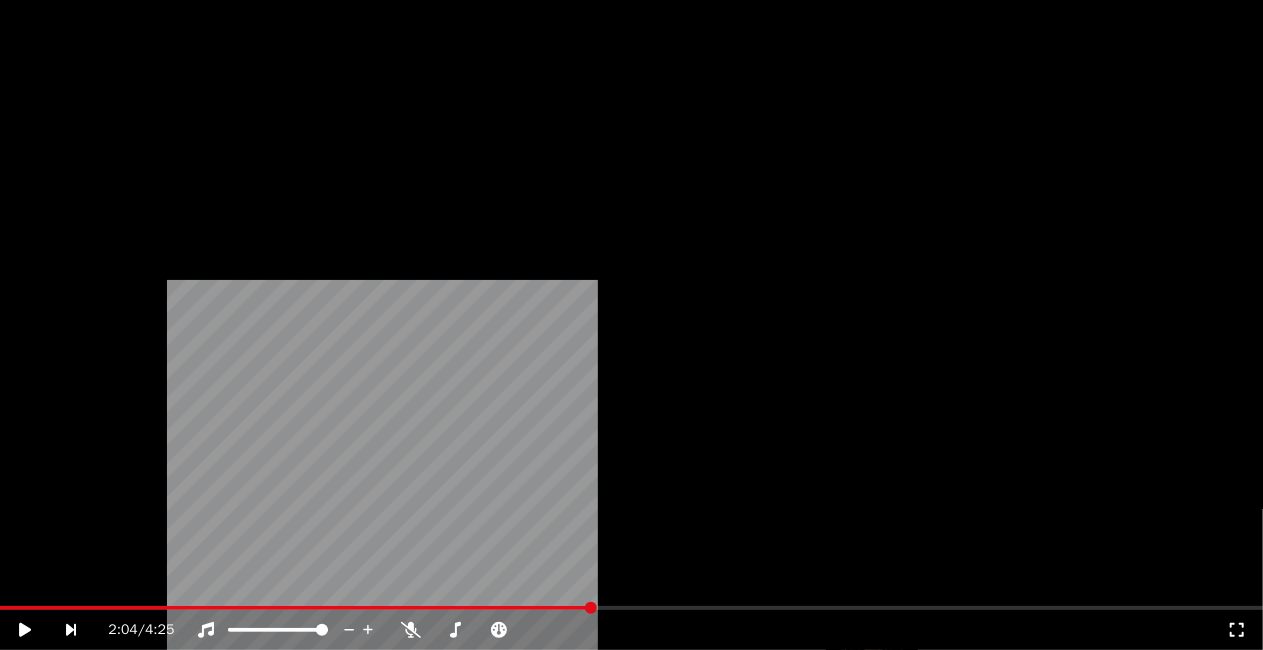 scroll, scrollTop: 478, scrollLeft: 0, axis: vertical 